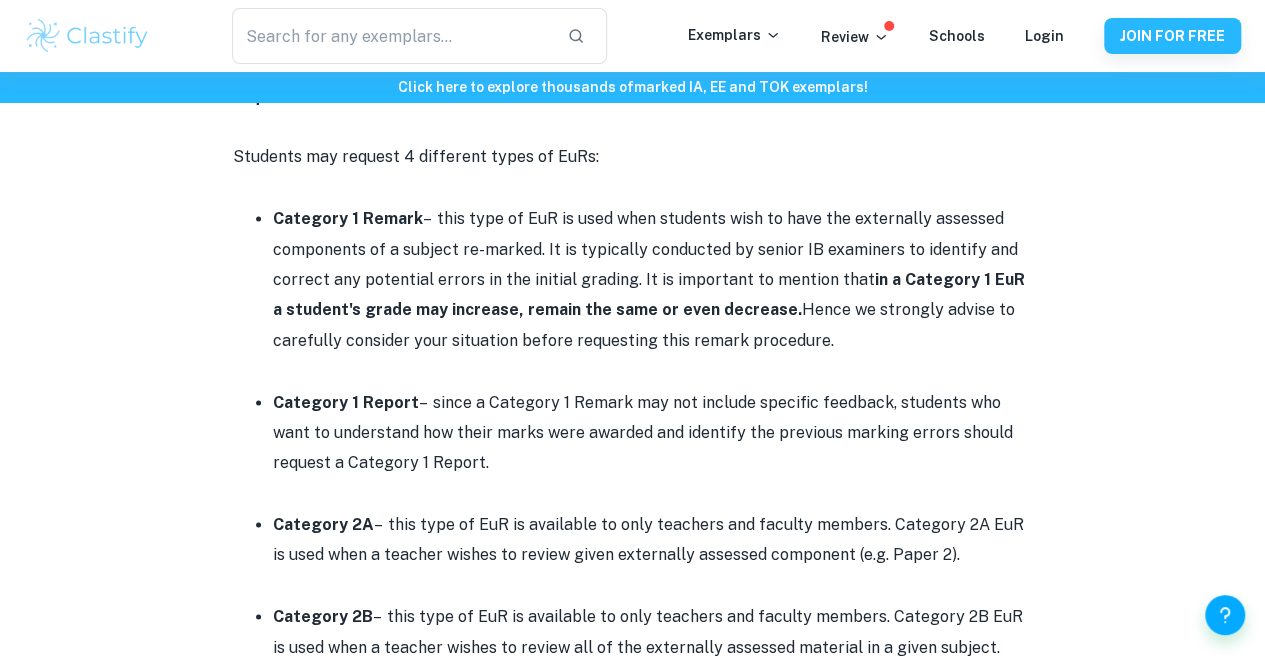 scroll, scrollTop: 1213, scrollLeft: 0, axis: vertical 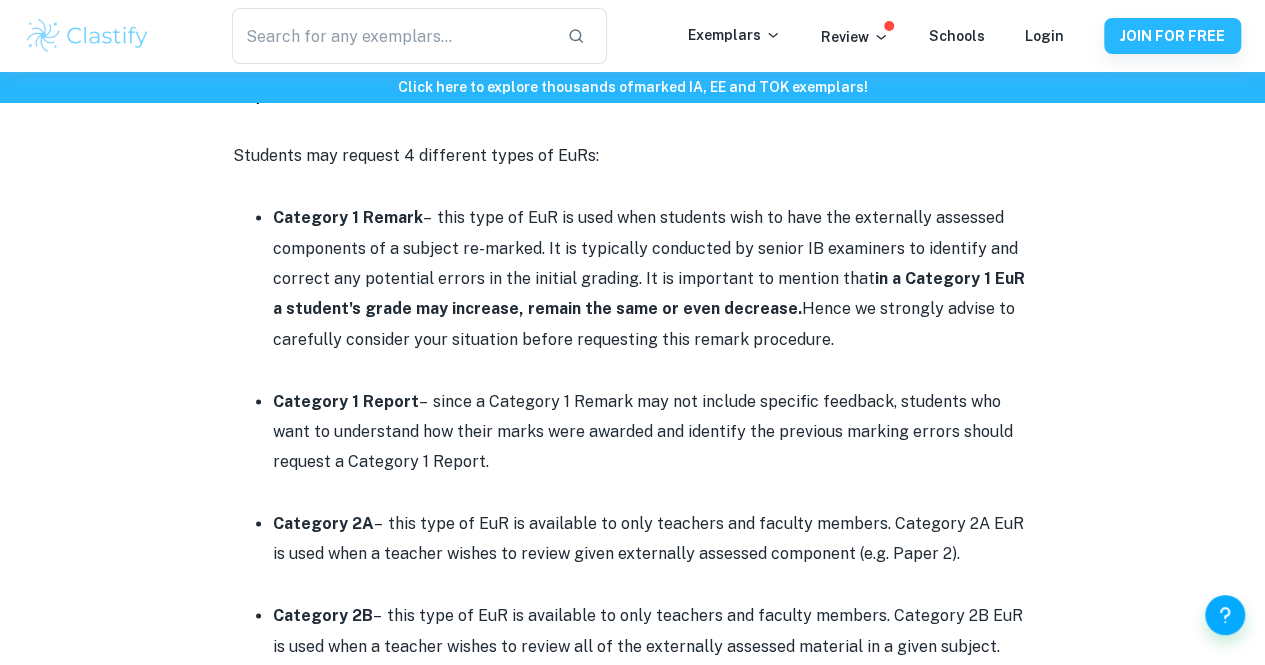 click on "Category 1 Report   –  since a Category 1 Remark may not include specific feedback, students who want to understand how their marks were awarded and identify the previous marking errors should request a Category 1 Report." at bounding box center [653, 432] 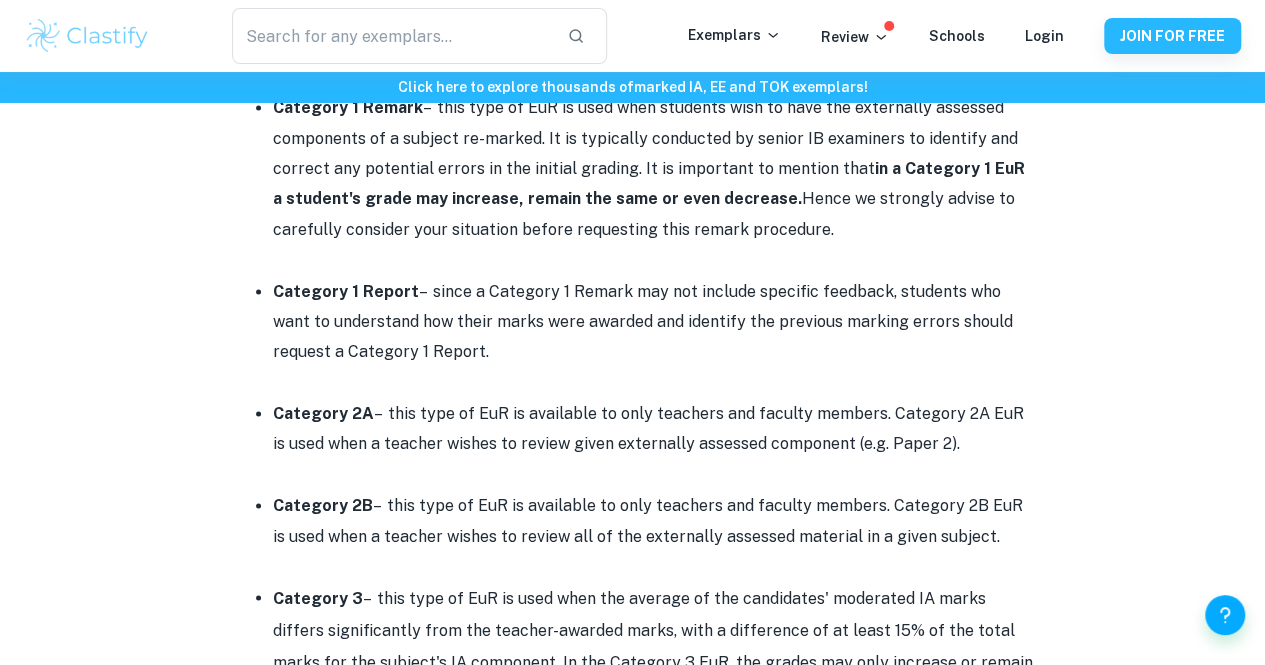 scroll, scrollTop: 1355, scrollLeft: 0, axis: vertical 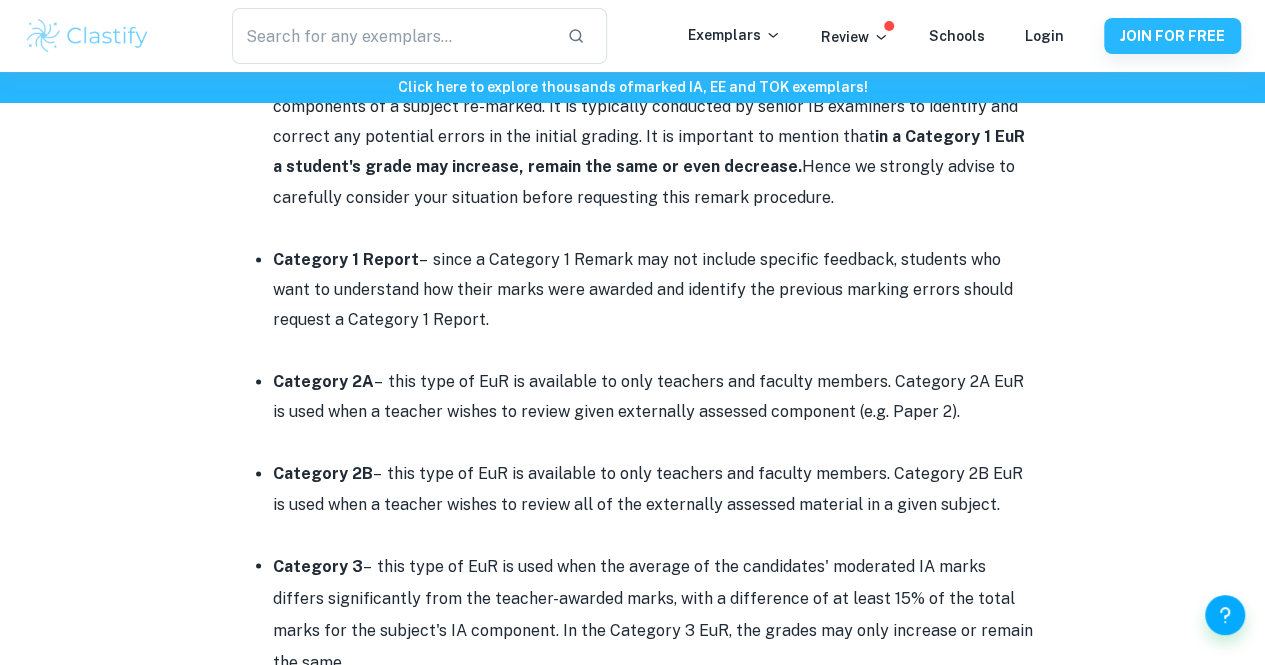 click on "Category 2A   –  this type of EuR is available to only teachers and faculty members. Category 2A EuR is used when a teacher wishes to review given externally assessed component (e.g. Paper 2)." at bounding box center (653, 397) 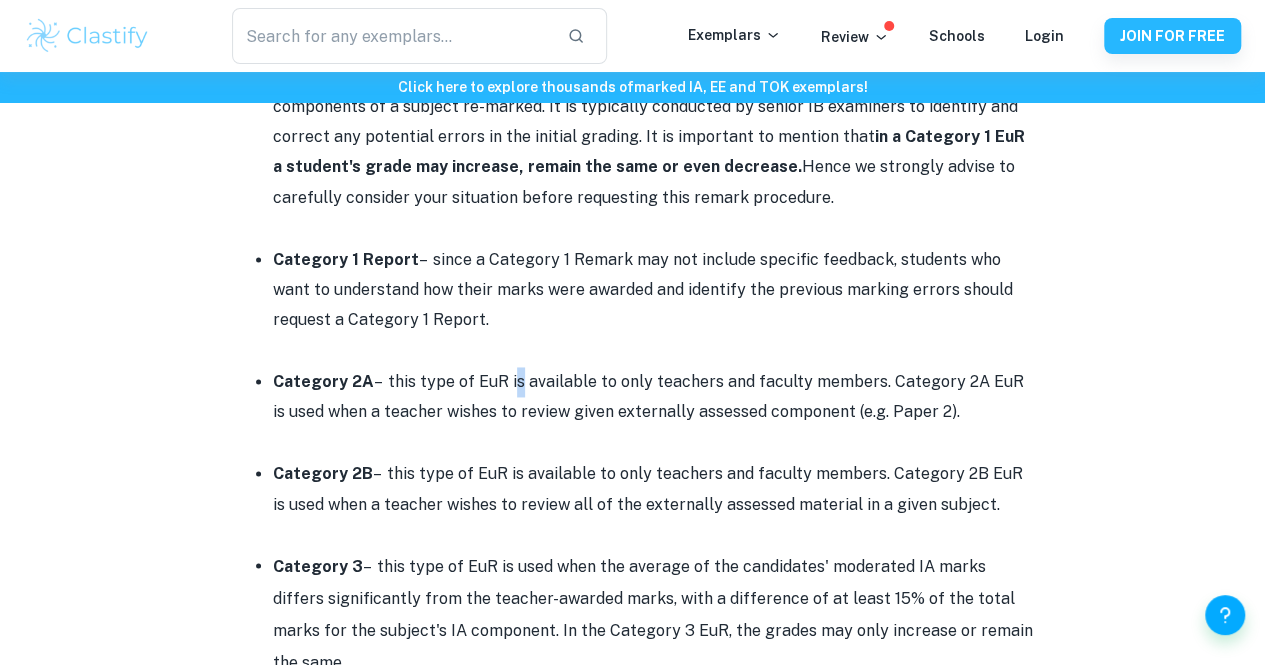 click on "Category 2A   –  this type of EuR is available to only teachers and faculty members. Category 2A EuR is used when a teacher wishes to review given externally assessed component (e.g. Paper 2)." at bounding box center (653, 397) 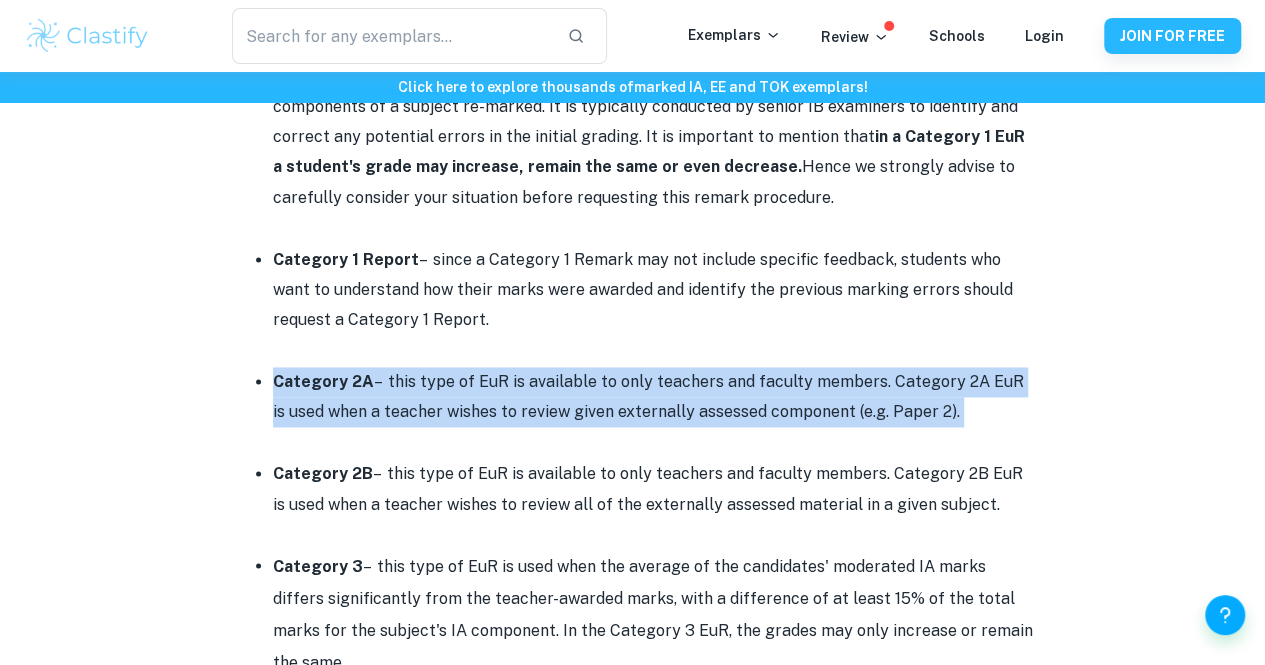 drag, startPoint x: 505, startPoint y: 361, endPoint x: 596, endPoint y: 363, distance: 91.02197 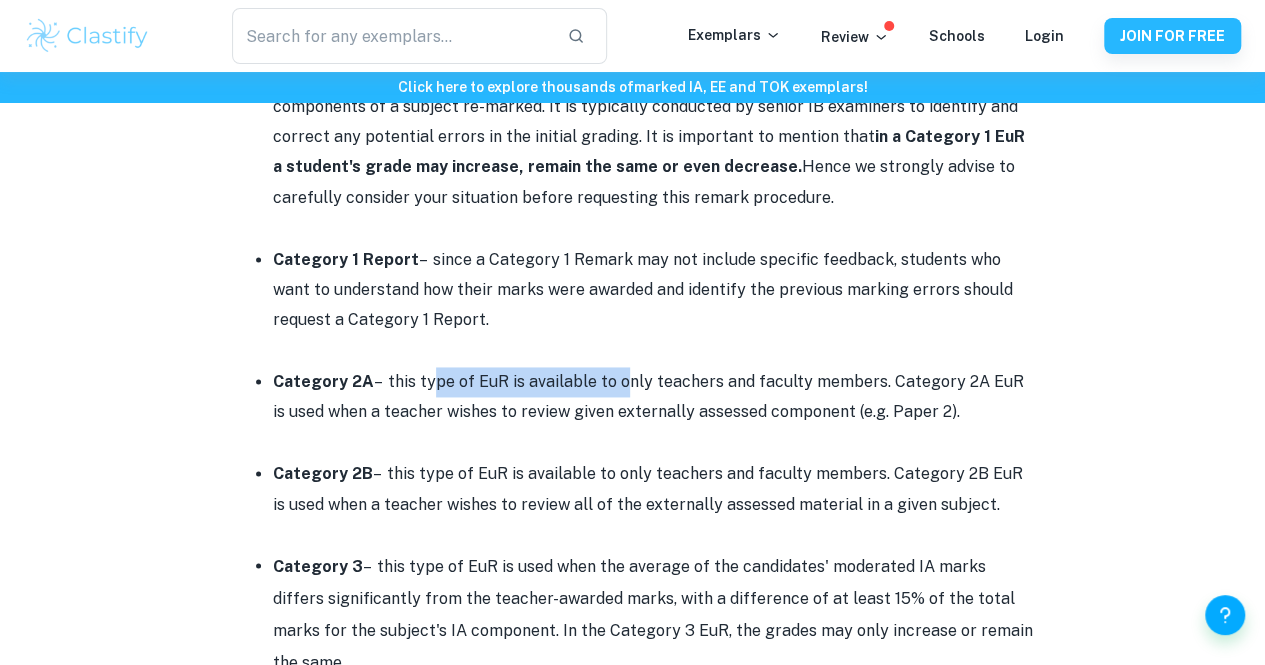drag, startPoint x: 596, startPoint y: 363, endPoint x: 406, endPoint y: 354, distance: 190.21304 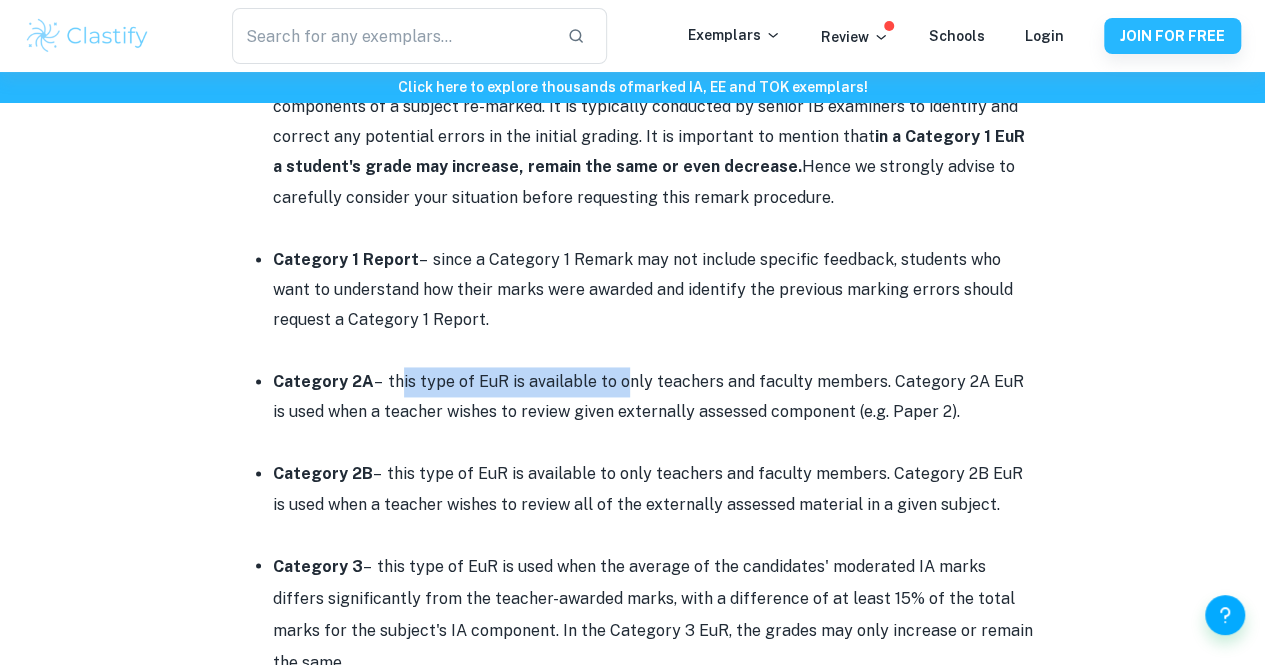 click on "Category 2A   –  this type of EuR is available to only teachers and faculty members. Category 2A EuR is used when a teacher wishes to review given externally assessed component (e.g. Paper 2)." at bounding box center [653, 397] 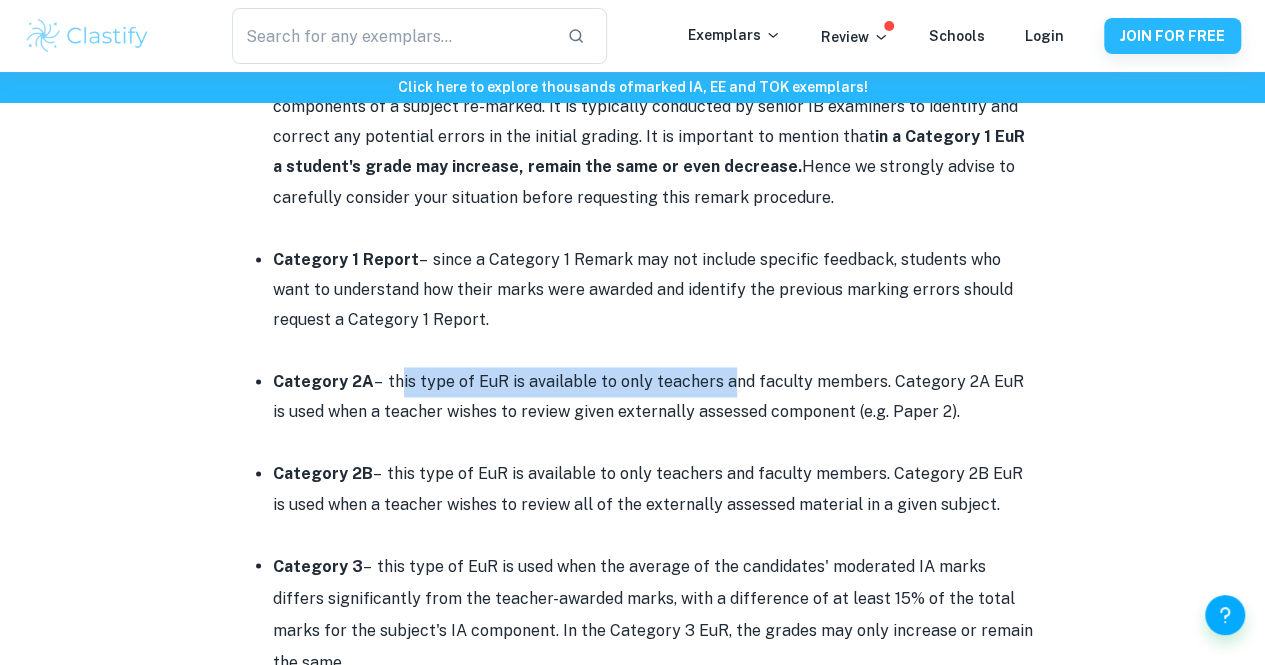 drag, startPoint x: 406, startPoint y: 354, endPoint x: 684, endPoint y: 375, distance: 278.79202 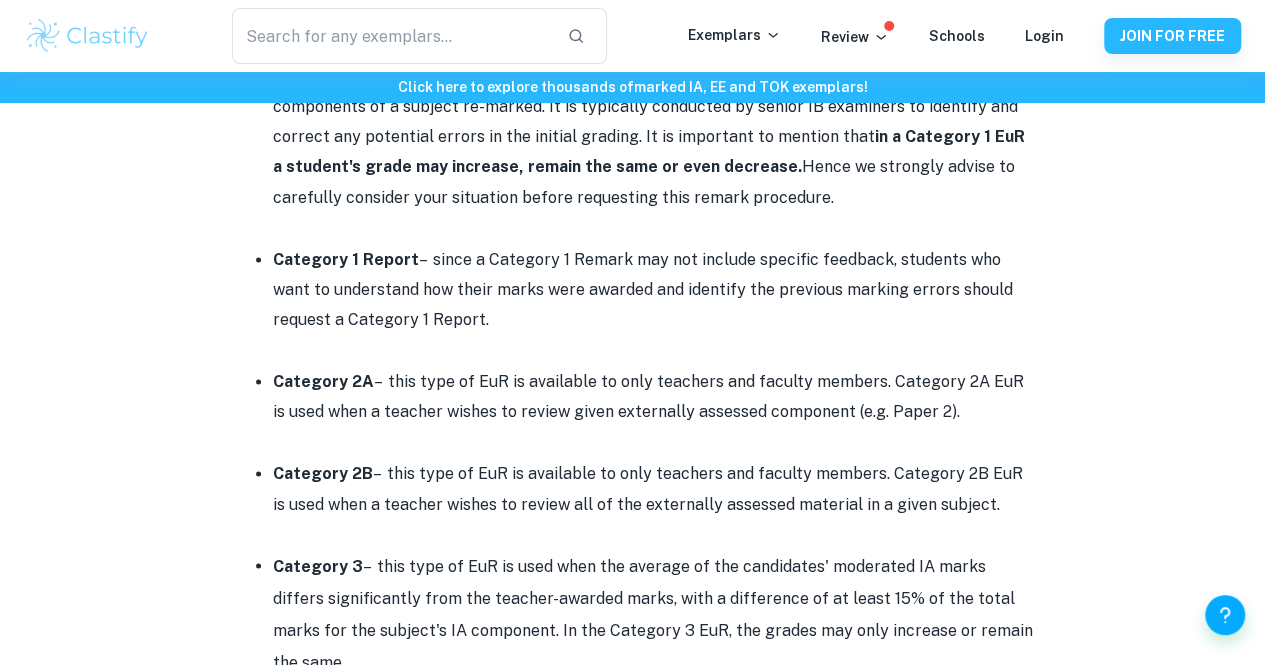 click on "Category 2A   –  this type of EuR is available to only teachers and faculty members. Category 2A EuR is used when a teacher wishes to review given externally assessed component (e.g. Paper 2)." at bounding box center [653, 397] 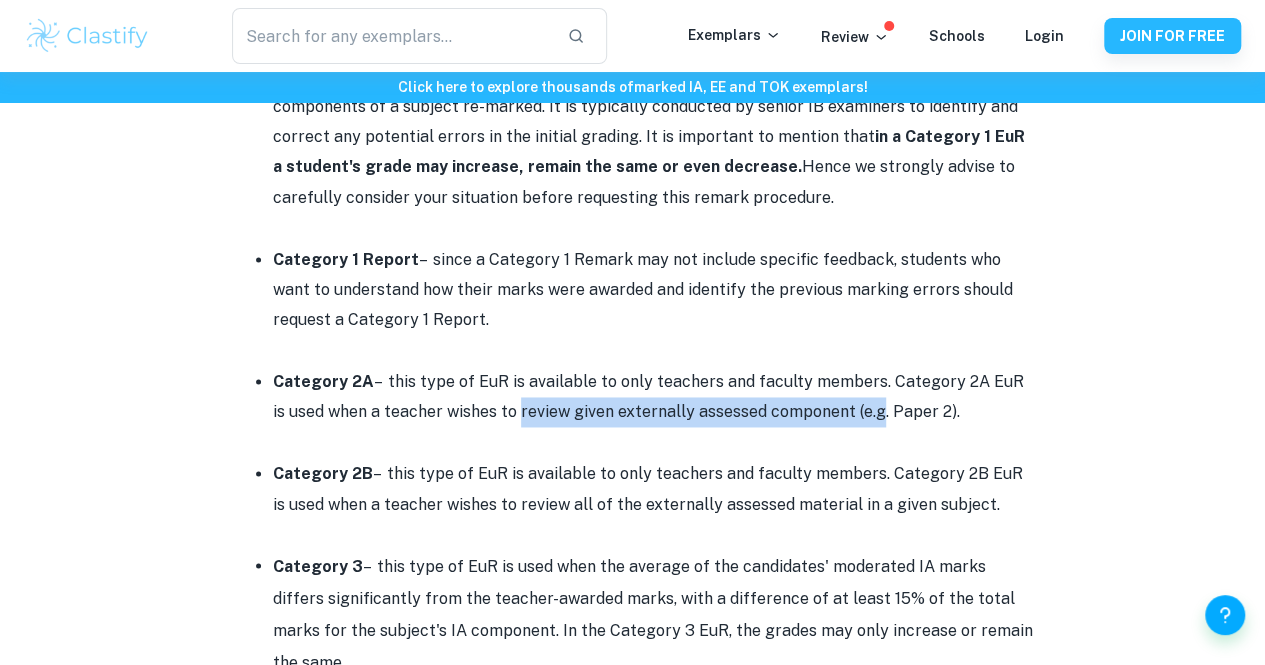 drag, startPoint x: 492, startPoint y: 382, endPoint x: 854, endPoint y: 395, distance: 362.23334 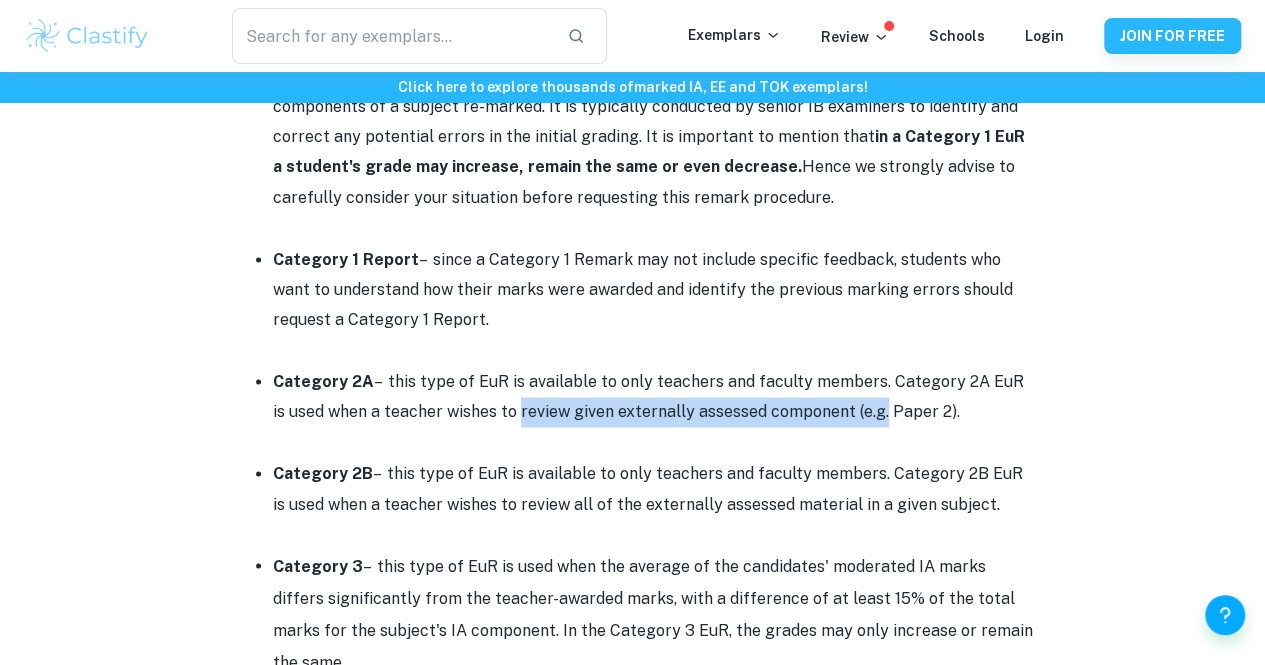 click on "Category 2A   –  this type of EuR is available to only teachers and faculty members. Category 2A EuR is used when a teacher wishes to review given externally assessed component (e.g. Paper 2)." at bounding box center (653, 397) 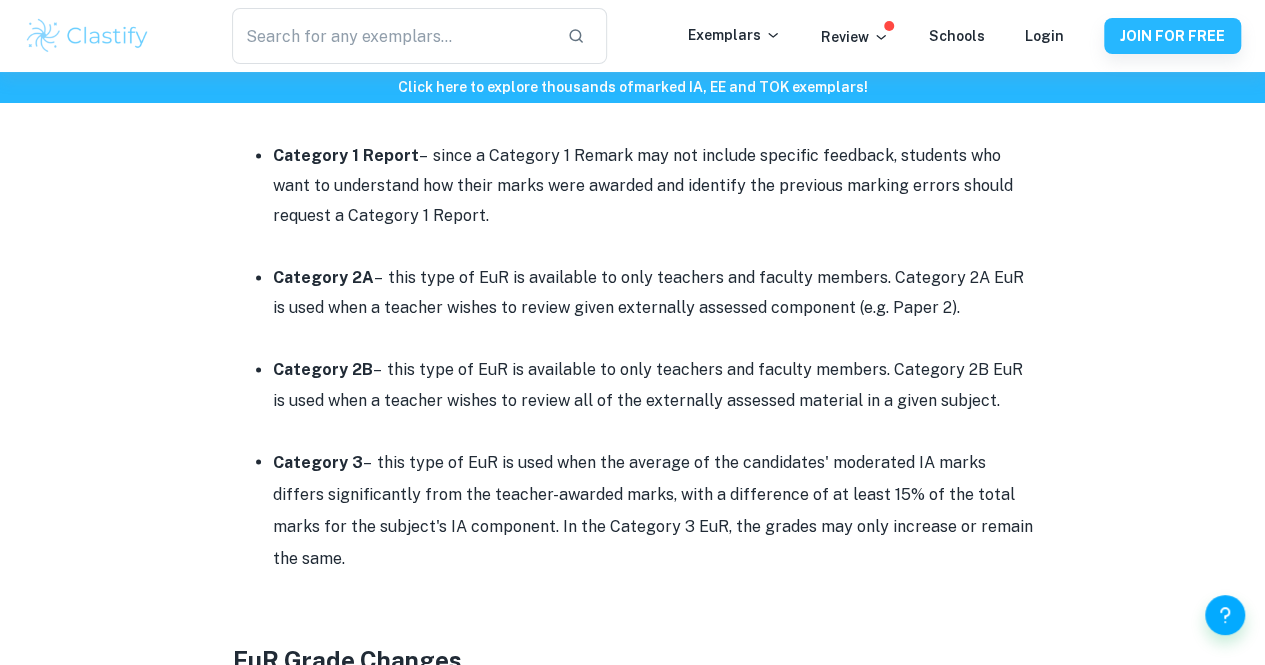 scroll, scrollTop: 1460, scrollLeft: 0, axis: vertical 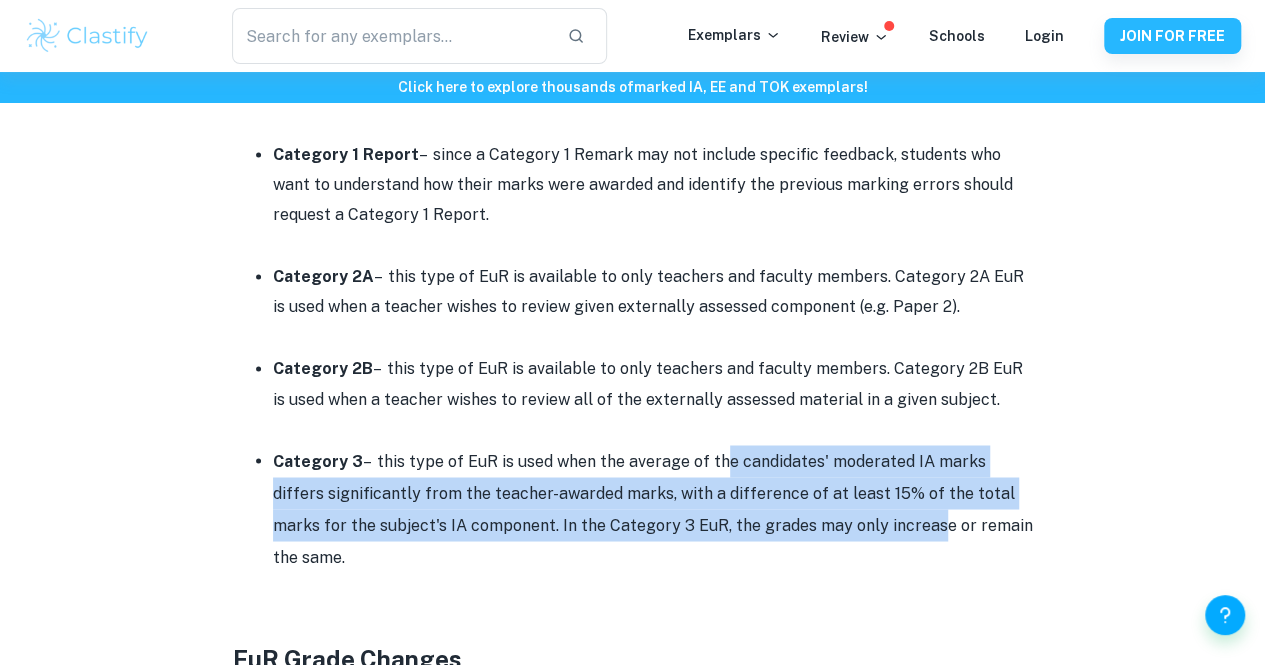 drag, startPoint x: 714, startPoint y: 442, endPoint x: 861, endPoint y: 503, distance: 159.154 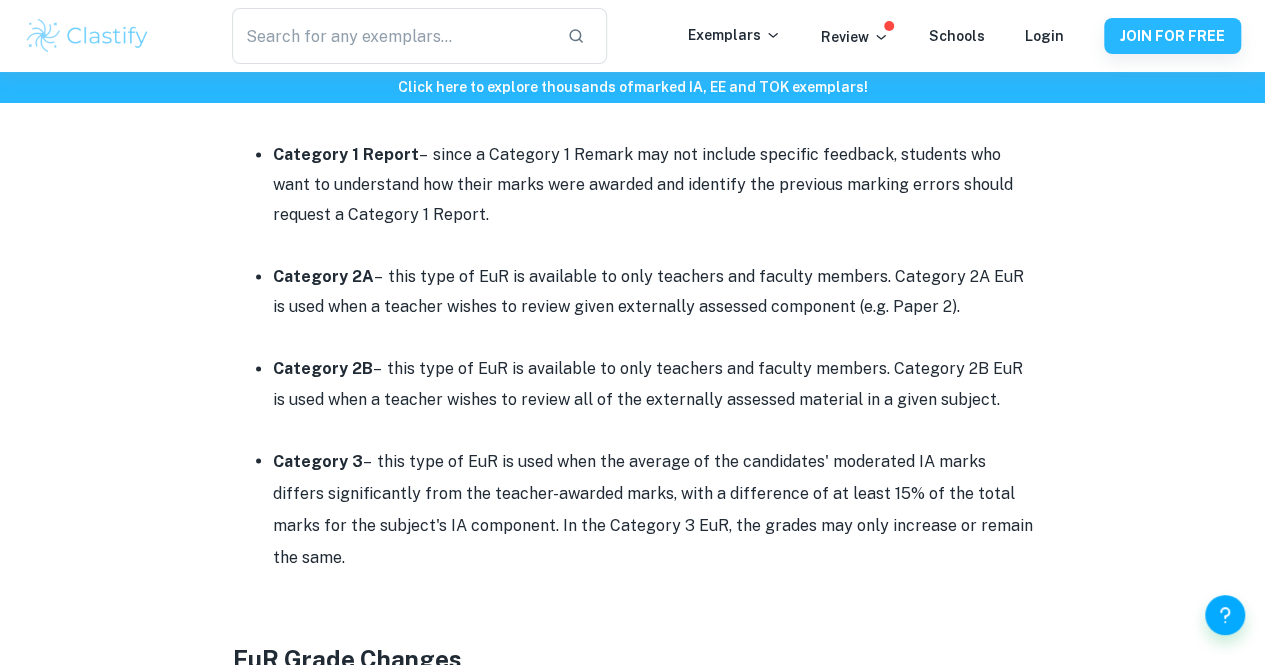 click on "Category 3   –  this type of EuR is used when the average of the candidates' moderated IA marks differs significantly from the teacher-awarded marks, with a difference of at least 15% of the total marks for the subject's IA component. In the Category 3 EuR, the grades may only increase or remain the same." at bounding box center (653, 509) 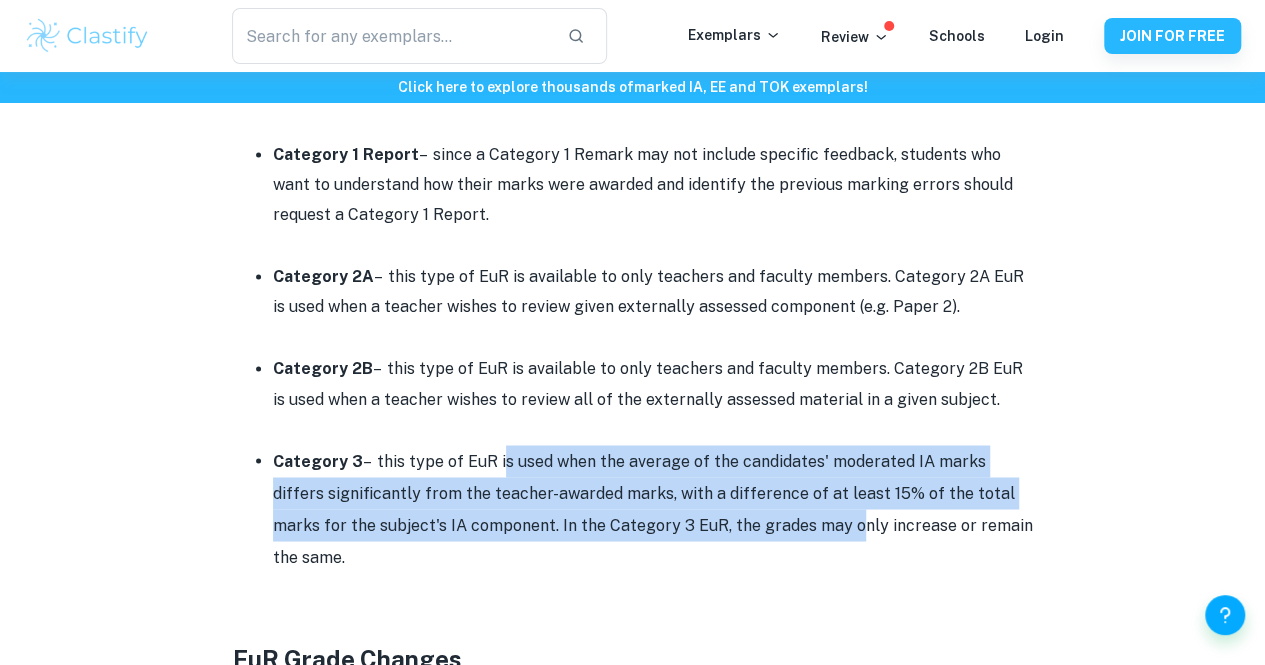 drag, startPoint x: 504, startPoint y: 456, endPoint x: 786, endPoint y: 511, distance: 287.31342 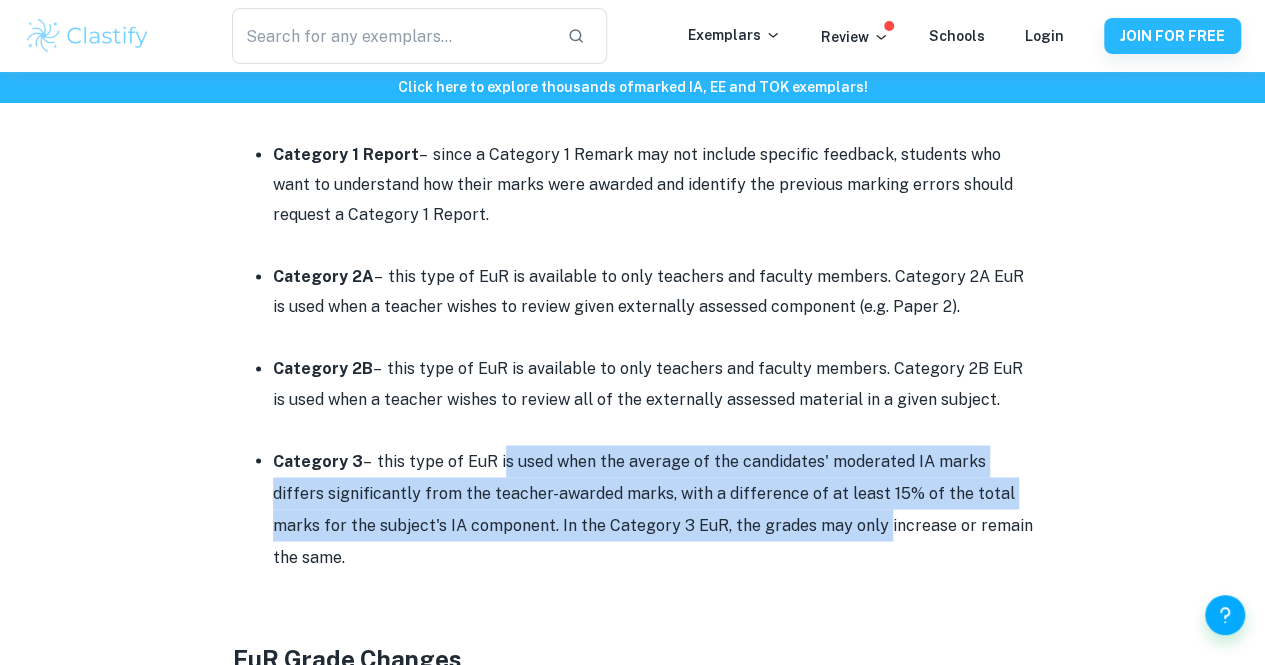 click on "Category 3   –  this type of EuR is used when the average of the candidates' moderated IA marks differs significantly from the teacher-awarded marks, with a difference of at least 15% of the total marks for the subject's IA component. In the Category 3 EuR, the grades may only increase or remain the same." at bounding box center (653, 509) 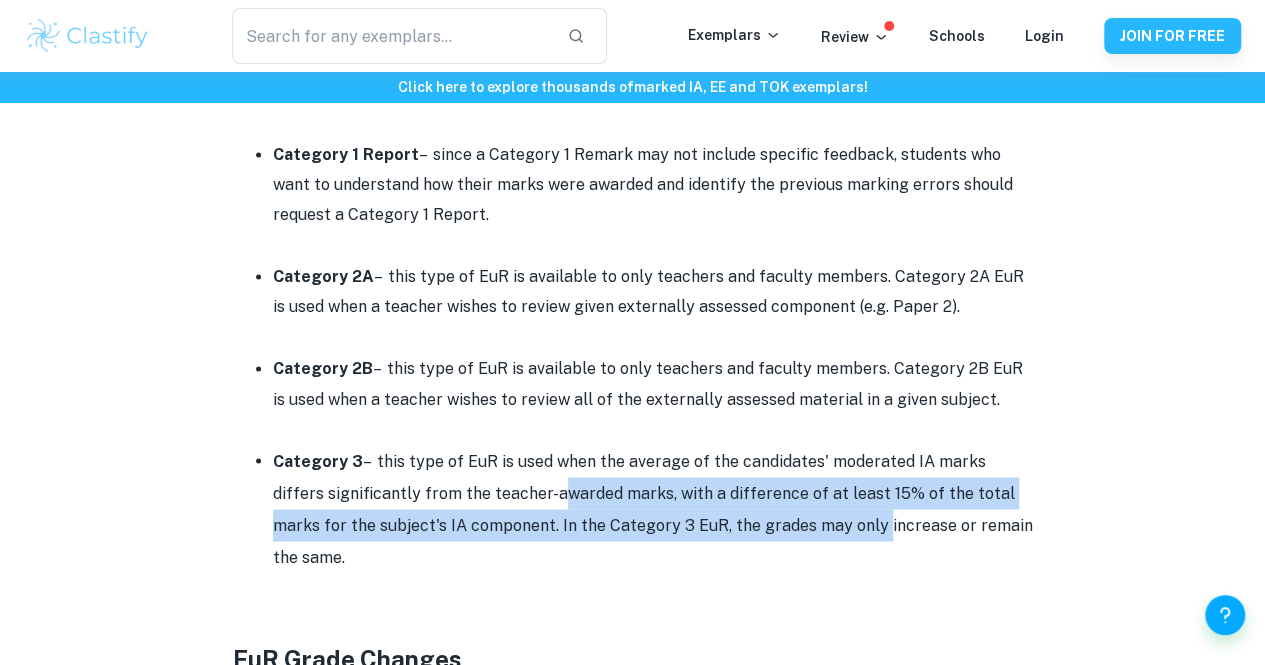 drag, startPoint x: 786, startPoint y: 511, endPoint x: 515, endPoint y: 462, distance: 275.39426 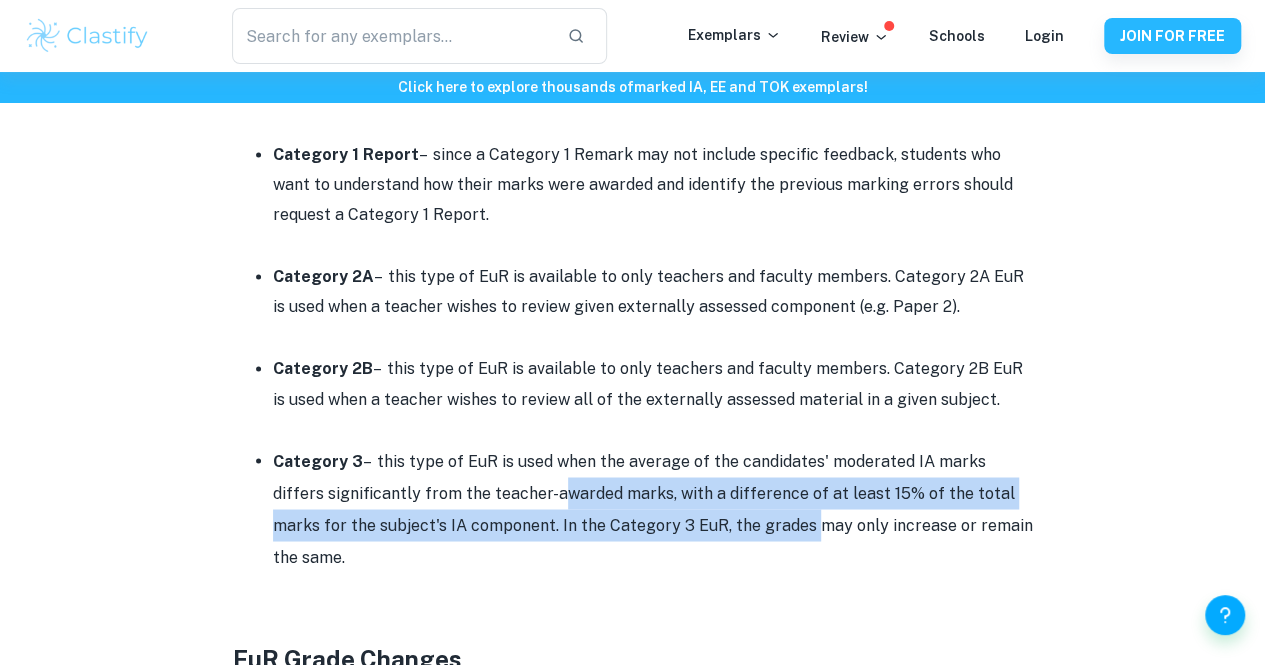 drag, startPoint x: 515, startPoint y: 462, endPoint x: 720, endPoint y: 507, distance: 209.88092 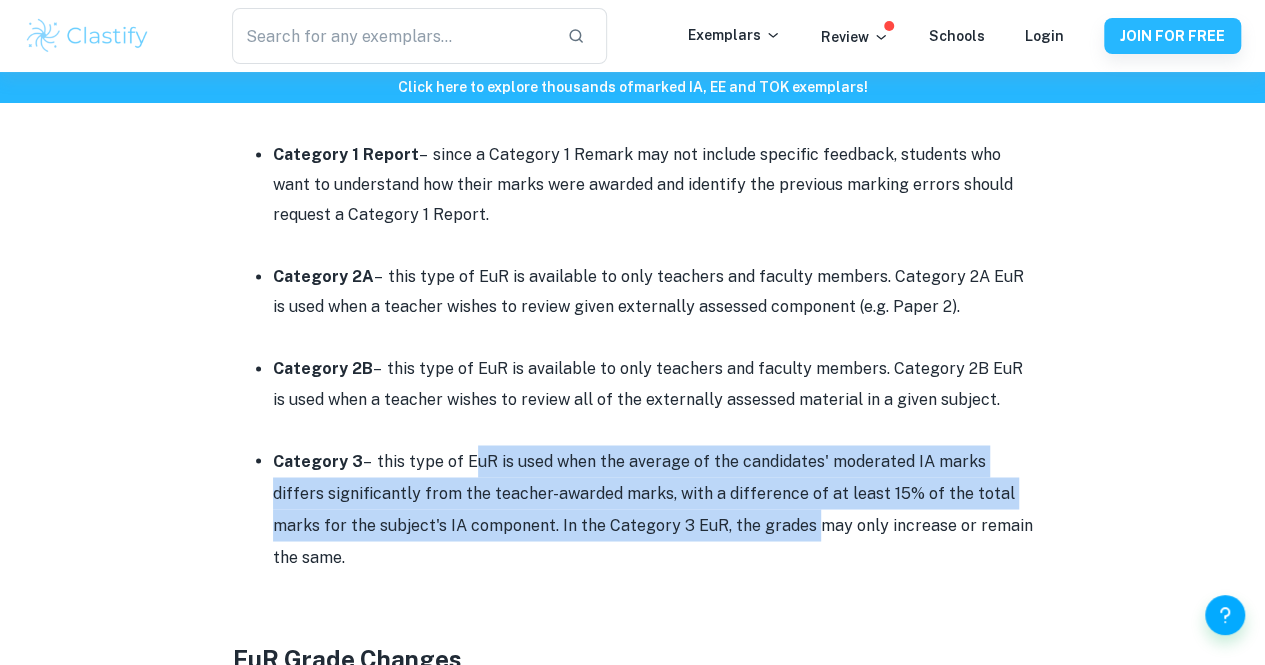 drag, startPoint x: 720, startPoint y: 507, endPoint x: 482, endPoint y: 445, distance: 245.94308 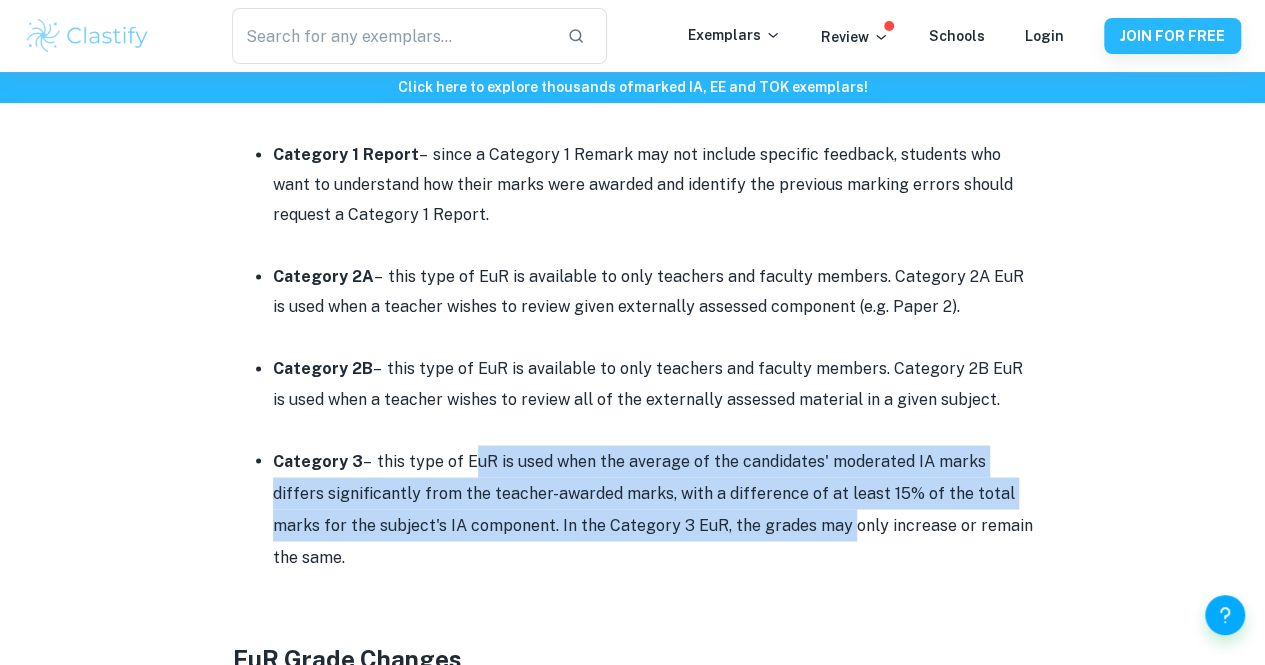 drag, startPoint x: 482, startPoint y: 445, endPoint x: 769, endPoint y: 515, distance: 295.41327 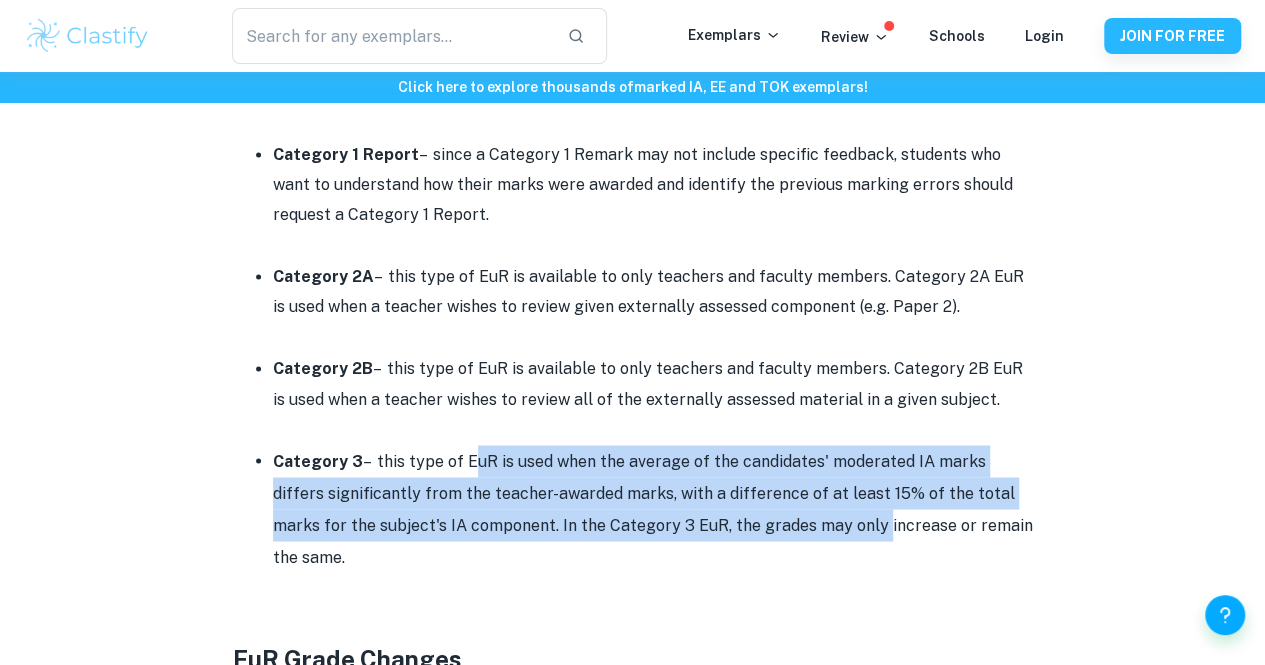 click on "Category 3   –  this type of EuR is used when the average of the candidates' moderated IA marks differs significantly from the teacher-awarded marks, with a difference of at least 15% of the total marks for the subject's IA component. In the Category 3 EuR, the grades may only increase or remain the same." at bounding box center [653, 509] 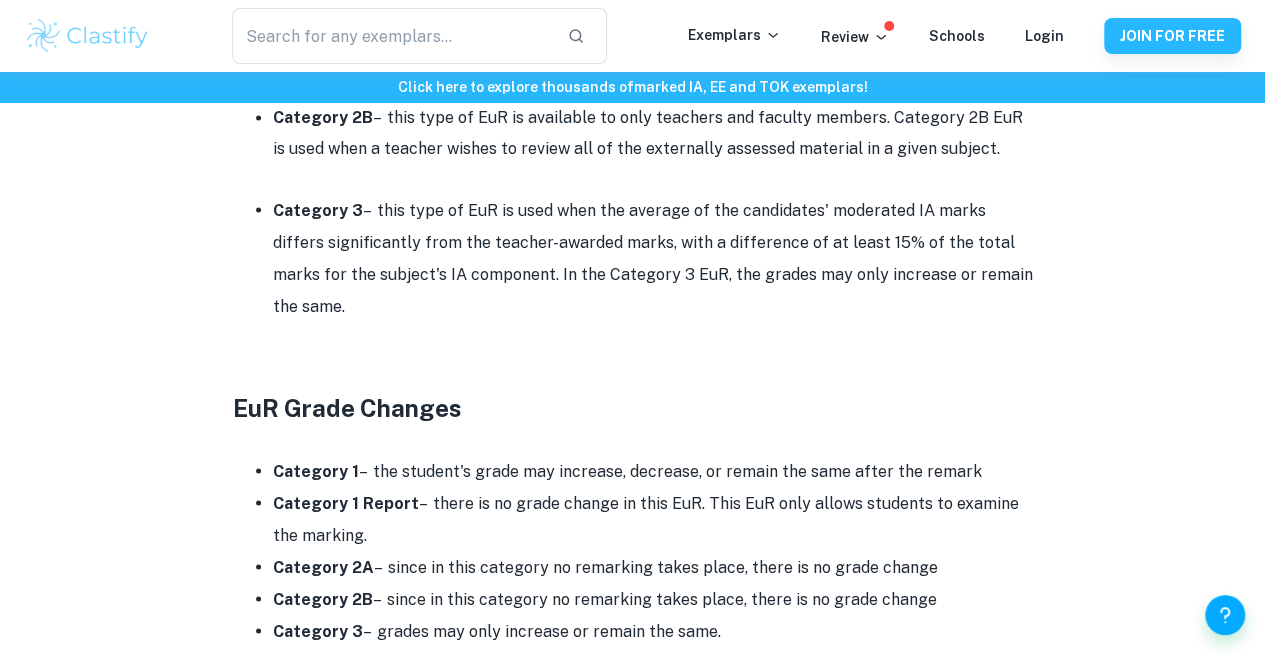 scroll, scrollTop: 1712, scrollLeft: 0, axis: vertical 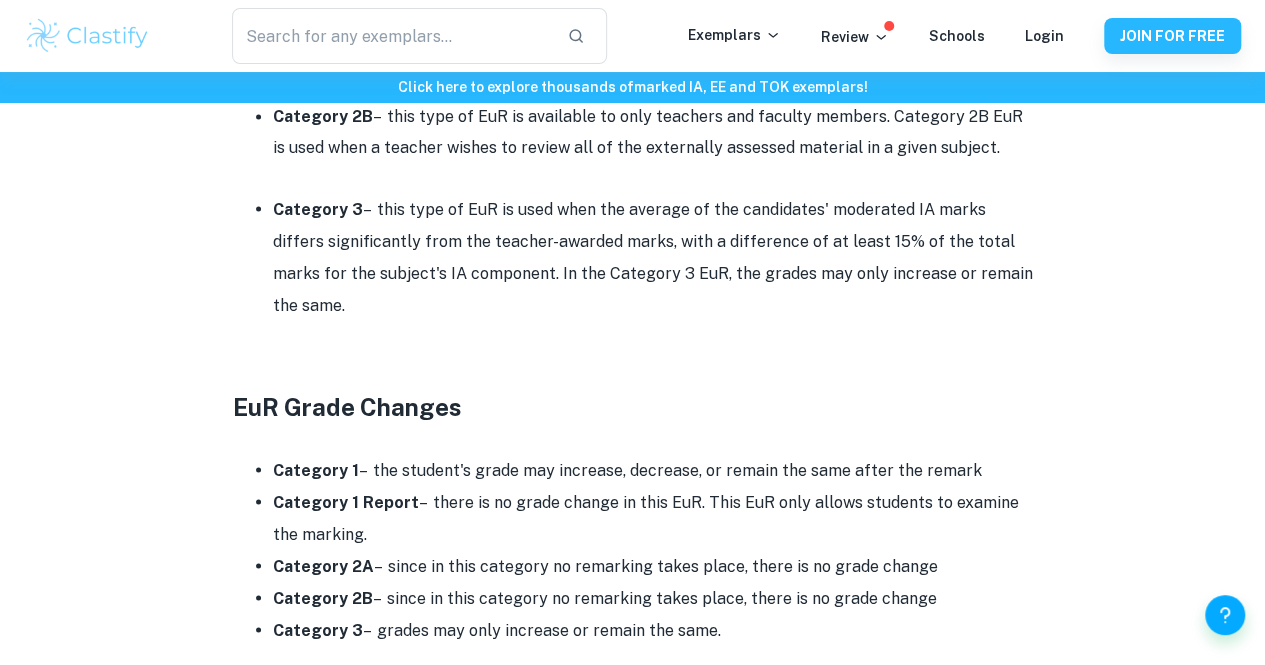 click on "Category 3   –  this type of EuR is used when the average of the candidates' moderated IA marks differs significantly from the teacher-awarded marks, with a difference of at least 15% of the total marks for the subject's IA component. In the Category 3 EuR, the grades may only increase or remain the same." at bounding box center [653, 257] 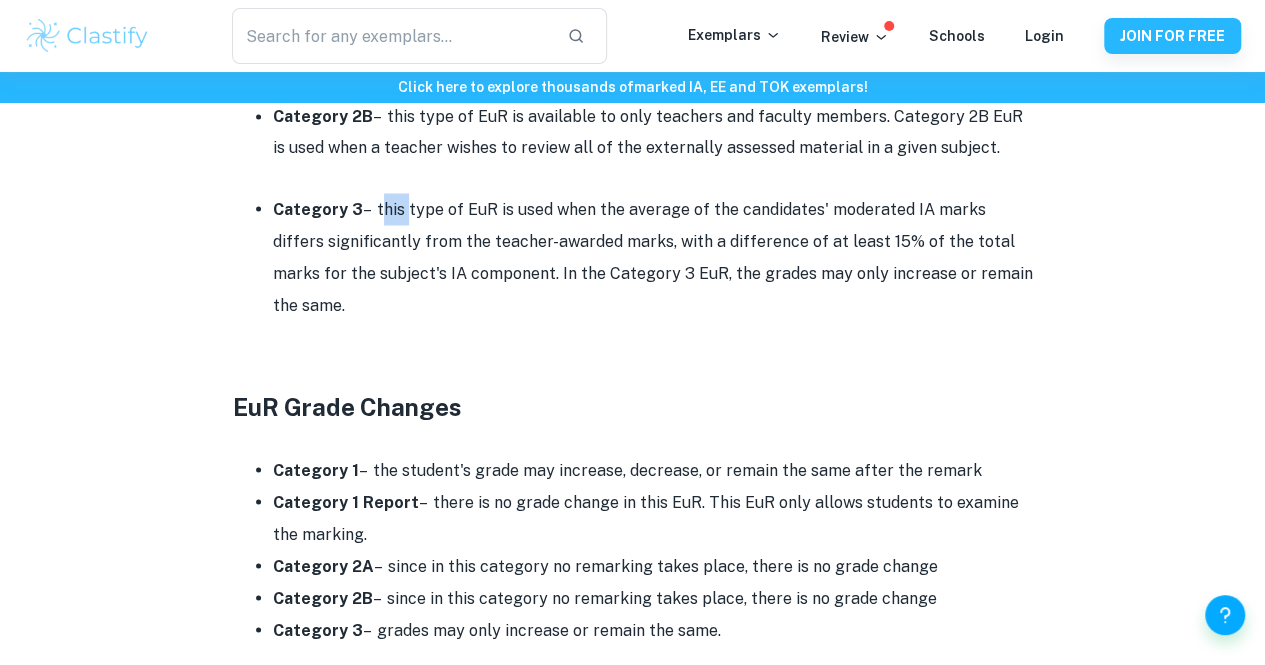 click on "Category 3   –  this type of EuR is used when the average of the candidates' moderated IA marks differs significantly from the teacher-awarded marks, with a difference of at least 15% of the total marks for the subject's IA component. In the Category 3 EuR, the grades may only increase or remain the same." at bounding box center (653, 257) 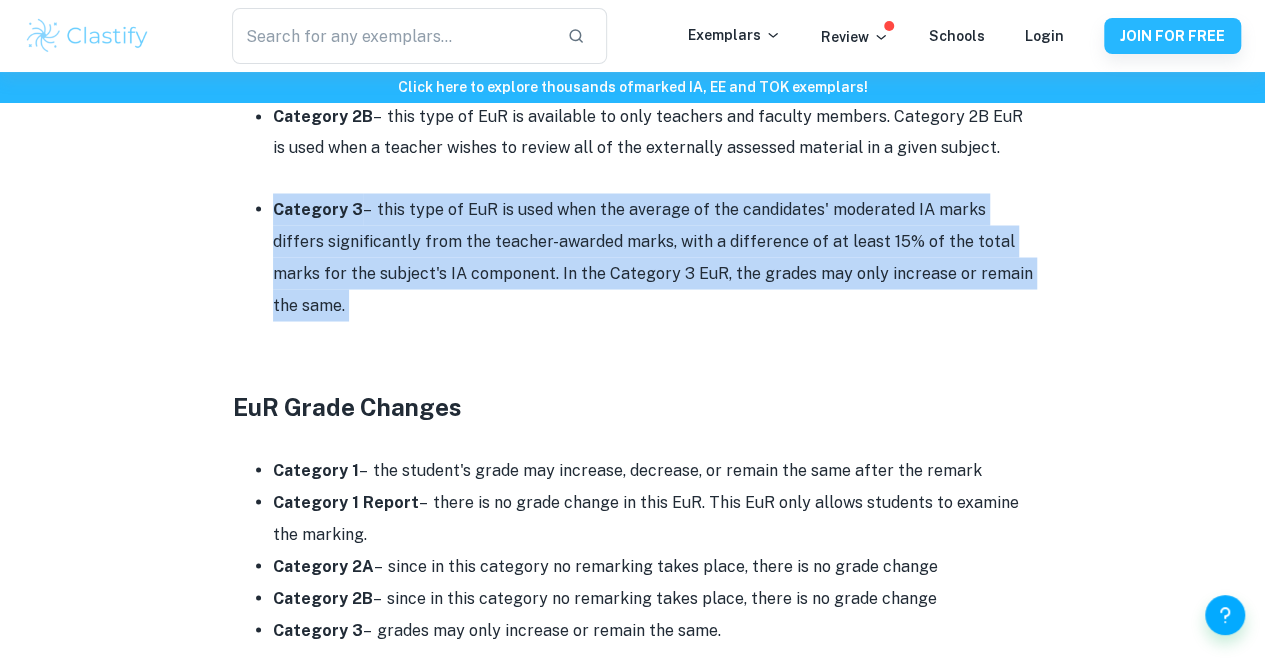 drag, startPoint x: 400, startPoint y: 201, endPoint x: 619, endPoint y: 241, distance: 222.623 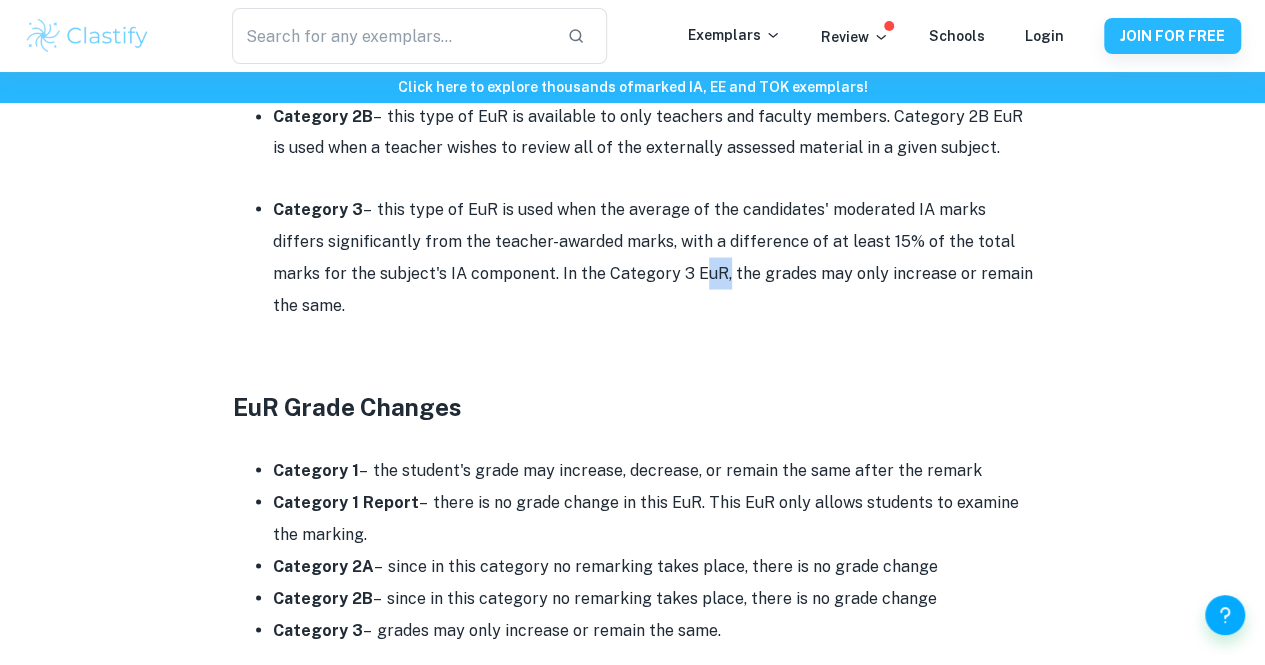 click on "Category 3   –  this type of EuR is used when the average of the candidates' moderated IA marks differs significantly from the teacher-awarded marks, with a difference of at least 15% of the total marks for the subject's IA component. In the Category 3 EuR, the grades may only increase or remain the same." at bounding box center (653, 257) 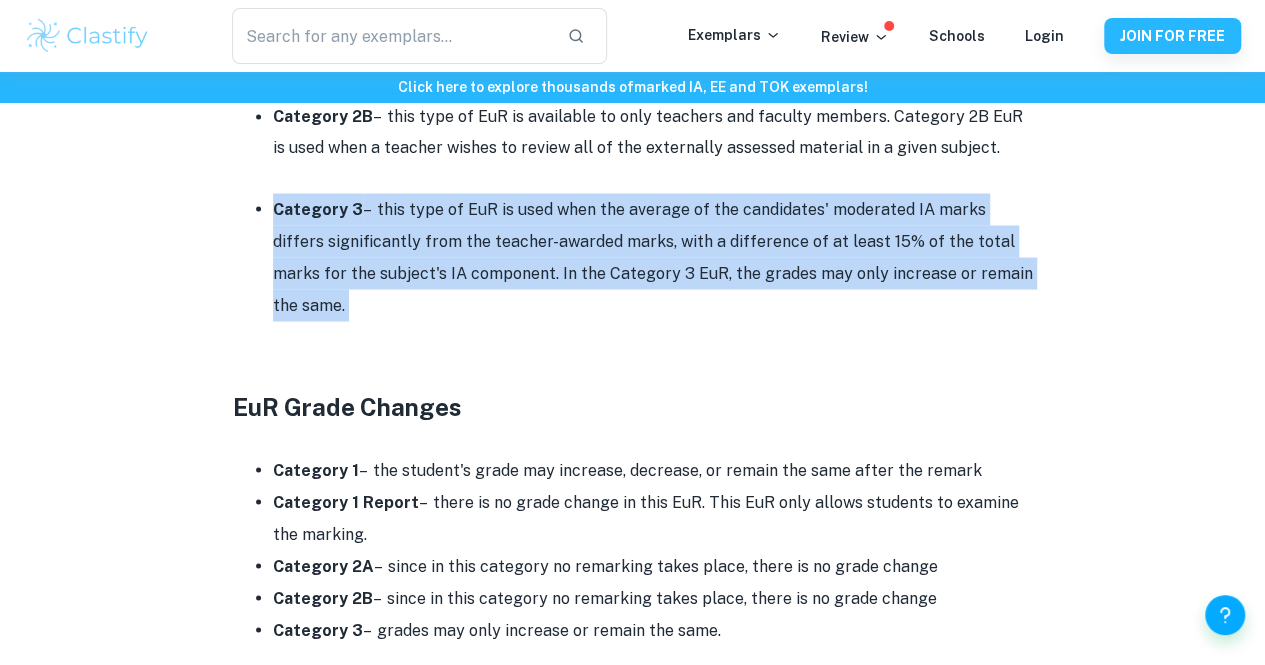 drag, startPoint x: 619, startPoint y: 241, endPoint x: 437, endPoint y: 187, distance: 189.84204 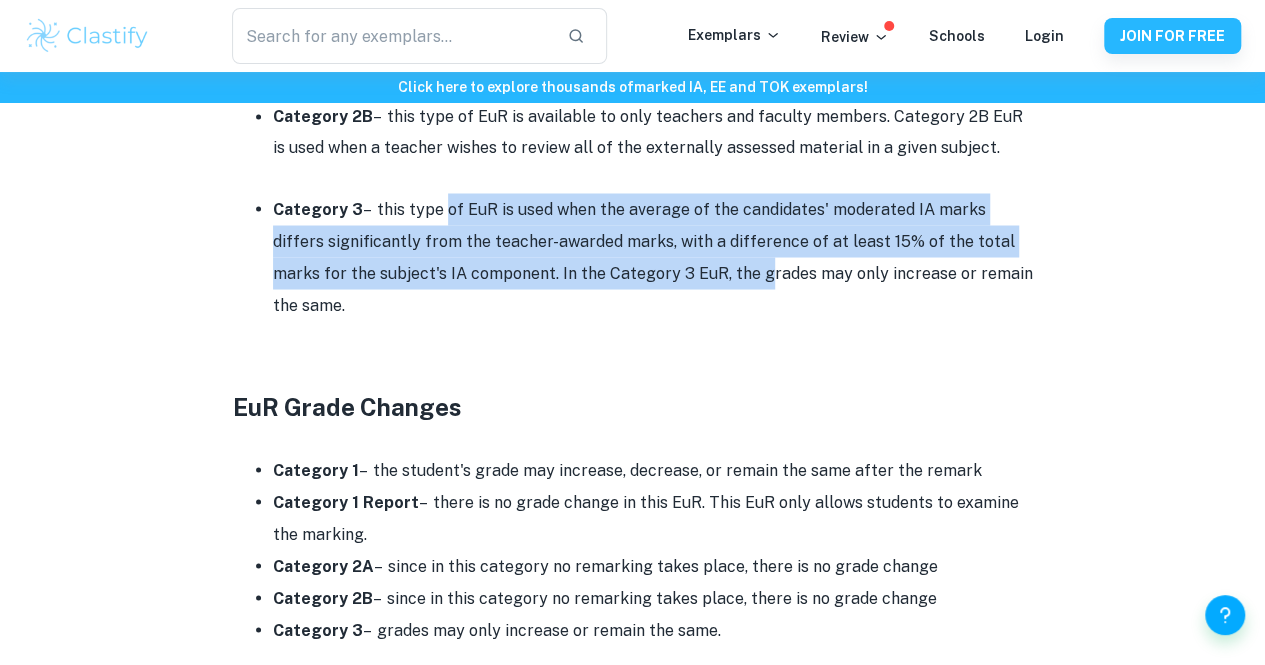 drag, startPoint x: 437, startPoint y: 187, endPoint x: 676, endPoint y: 253, distance: 247.94556 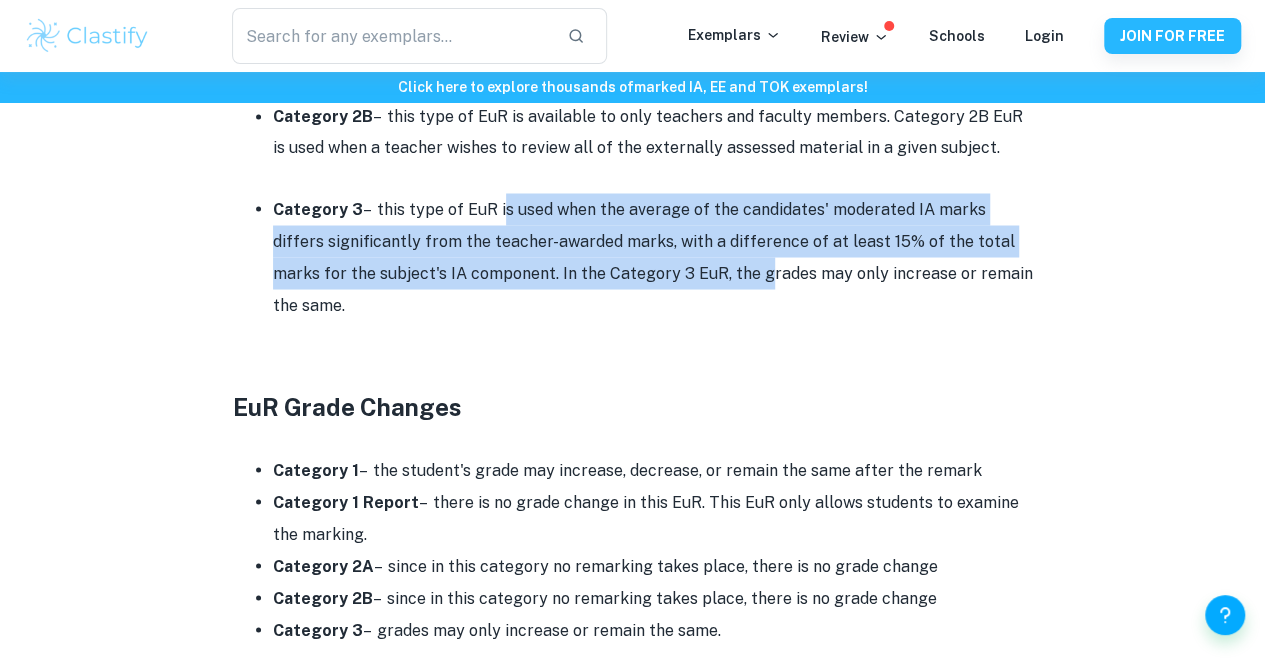 drag, startPoint x: 676, startPoint y: 253, endPoint x: 498, endPoint y: 187, distance: 189.84204 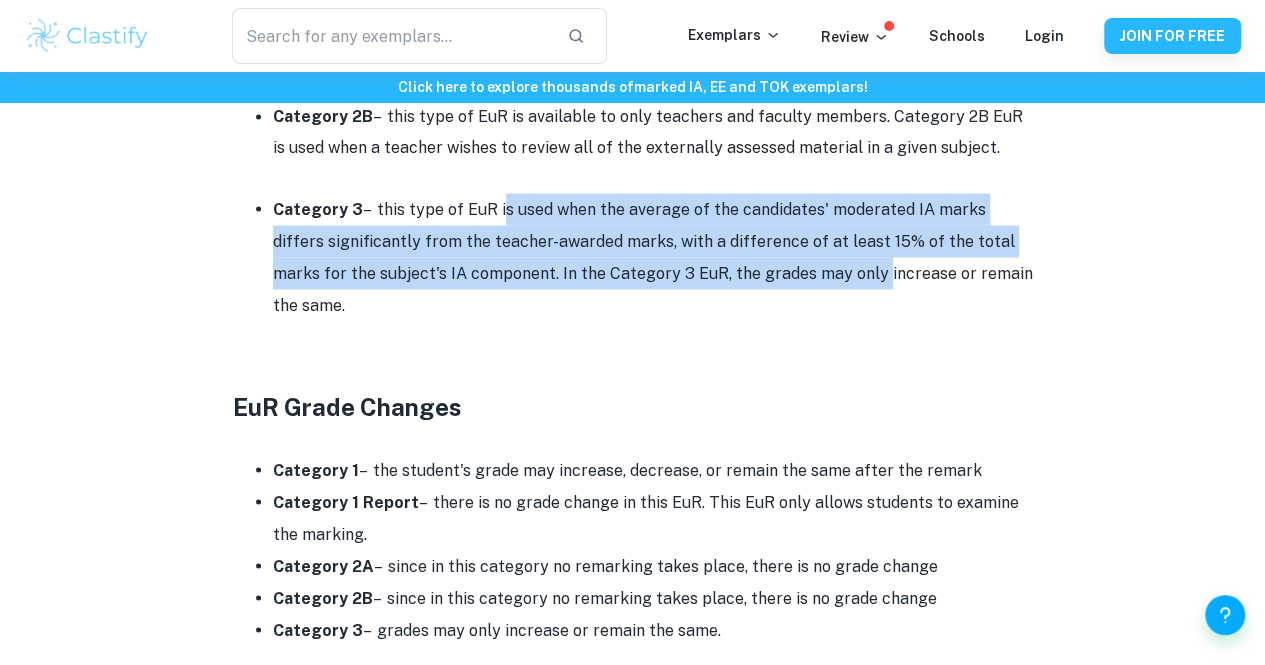 drag, startPoint x: 498, startPoint y: 187, endPoint x: 767, endPoint y: 256, distance: 277.70847 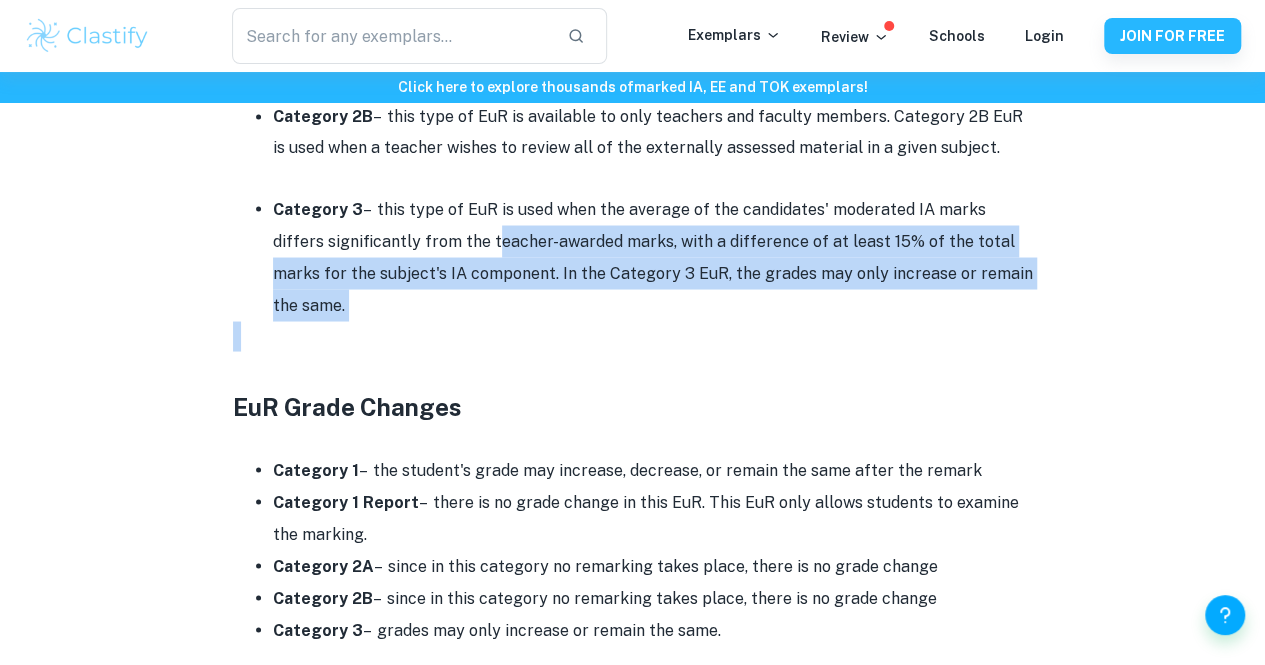 drag, startPoint x: 448, startPoint y: 211, endPoint x: 715, endPoint y: 281, distance: 276.02356 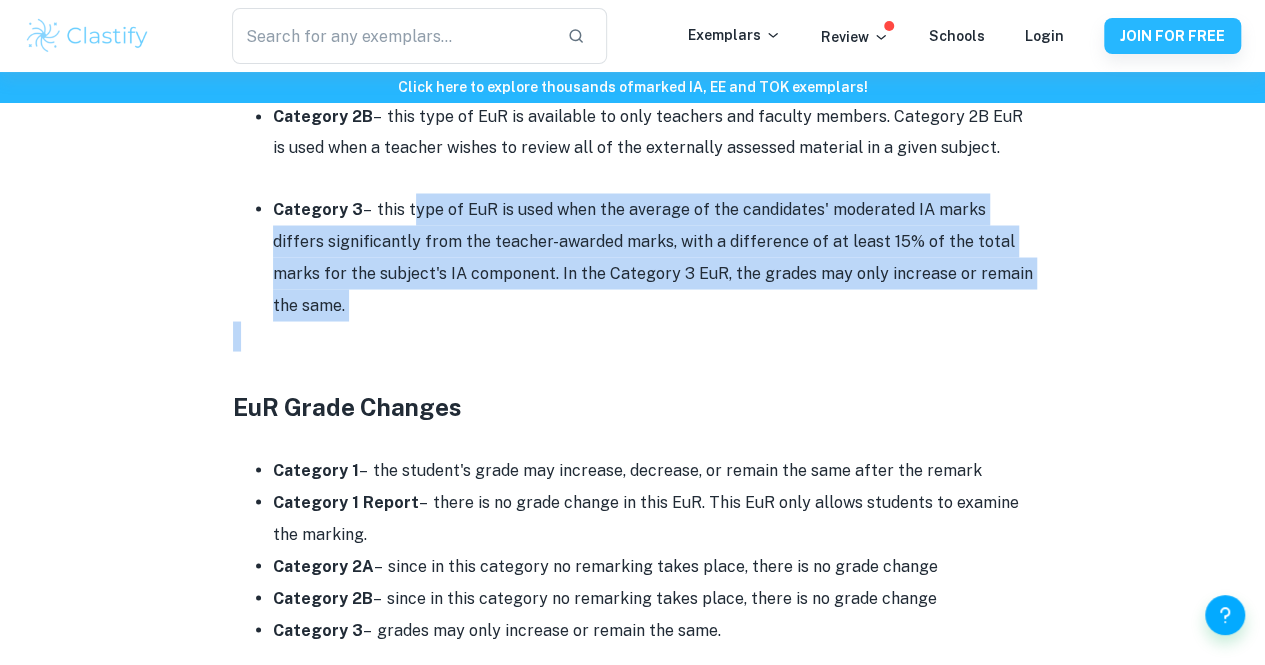 drag, startPoint x: 715, startPoint y: 281, endPoint x: 420, endPoint y: 179, distance: 312.1362 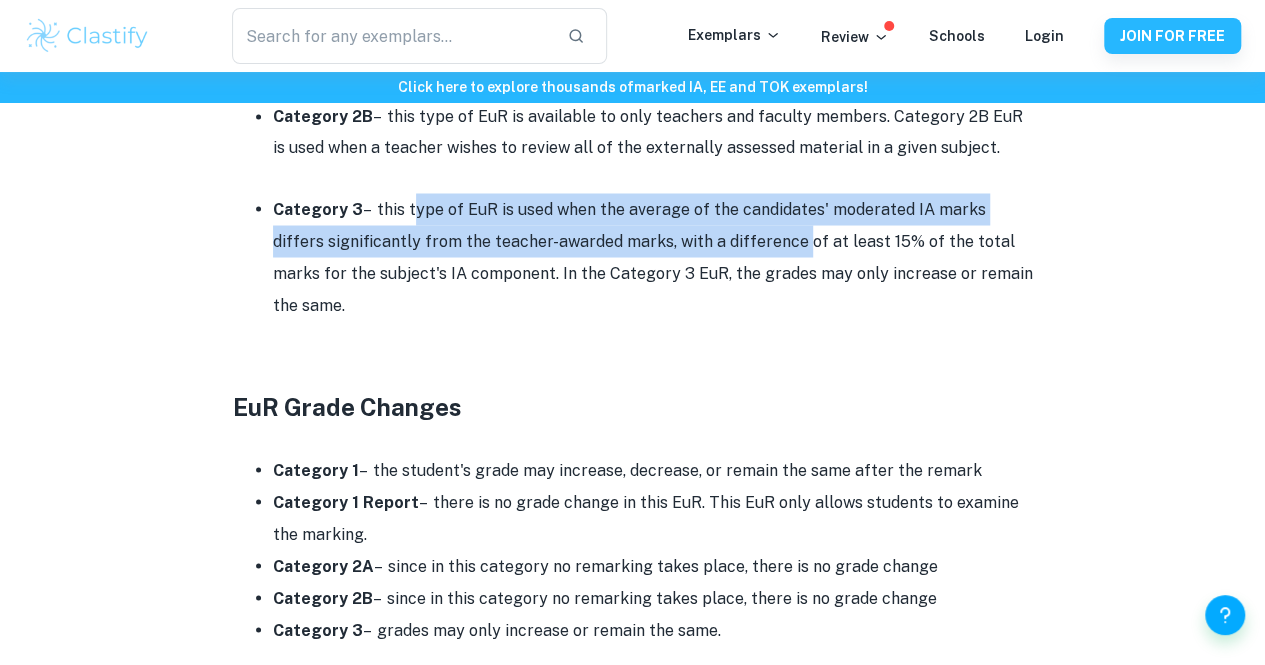 drag, startPoint x: 420, startPoint y: 179, endPoint x: 736, endPoint y: 229, distance: 319.93124 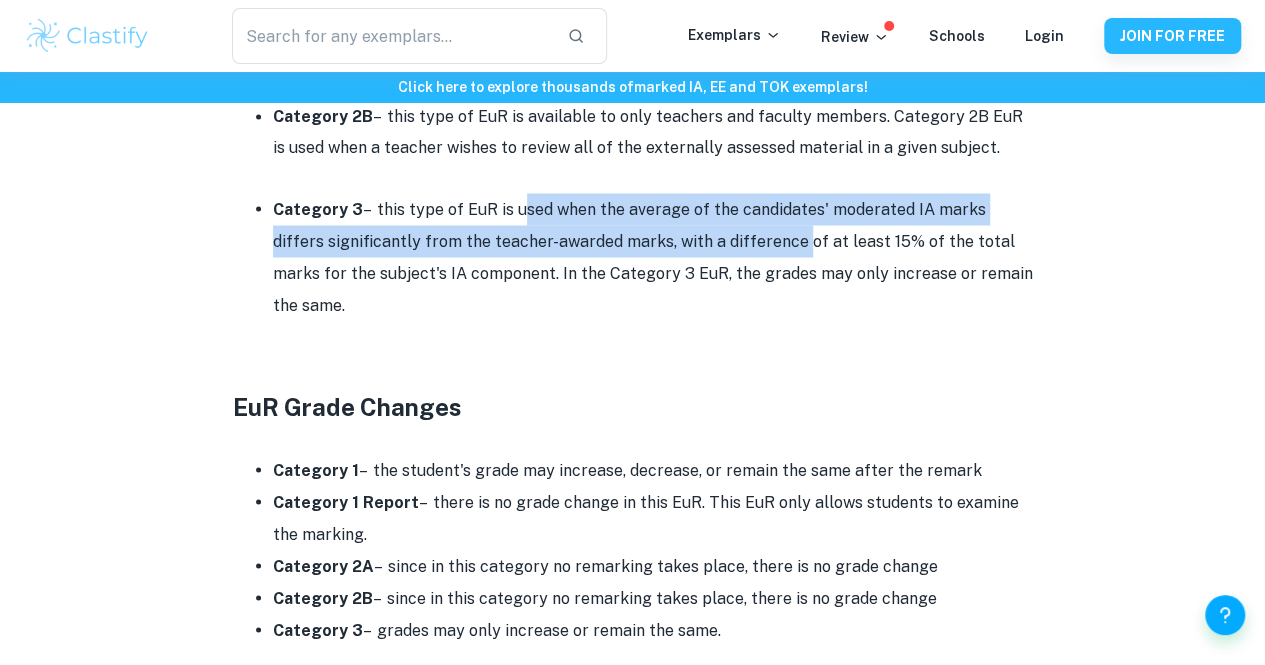 drag, startPoint x: 736, startPoint y: 229, endPoint x: 498, endPoint y: 164, distance: 246.71643 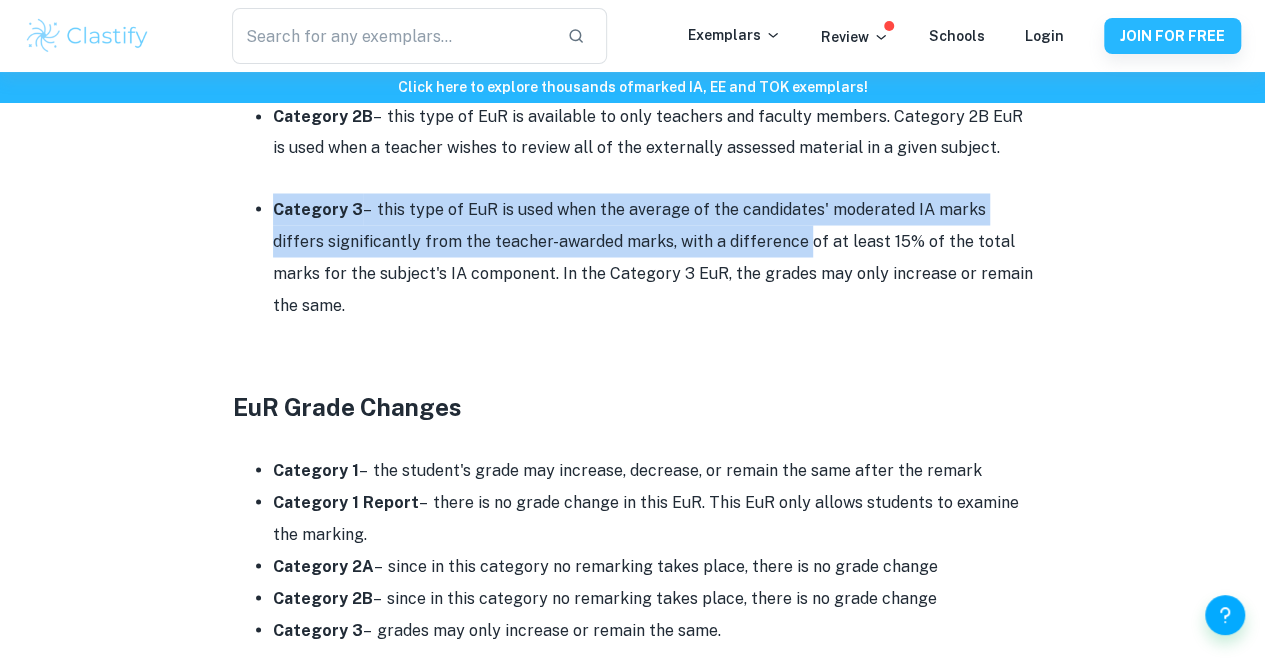 click at bounding box center (653, 178) 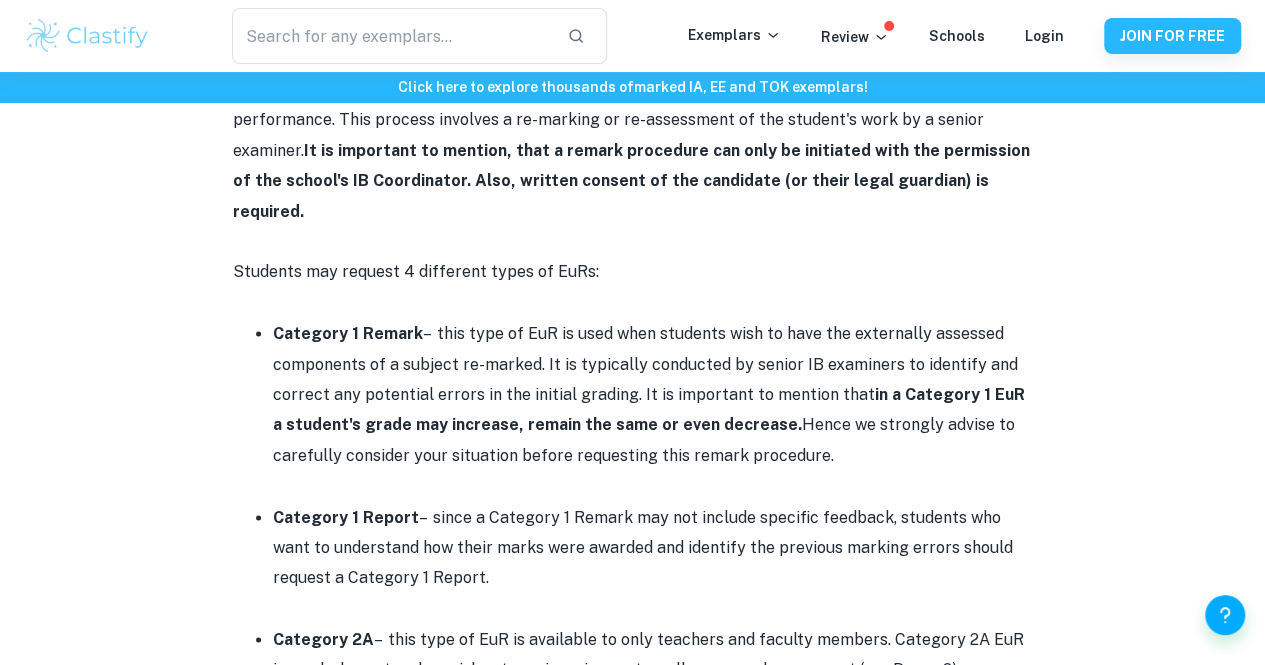 scroll, scrollTop: 1093, scrollLeft: 0, axis: vertical 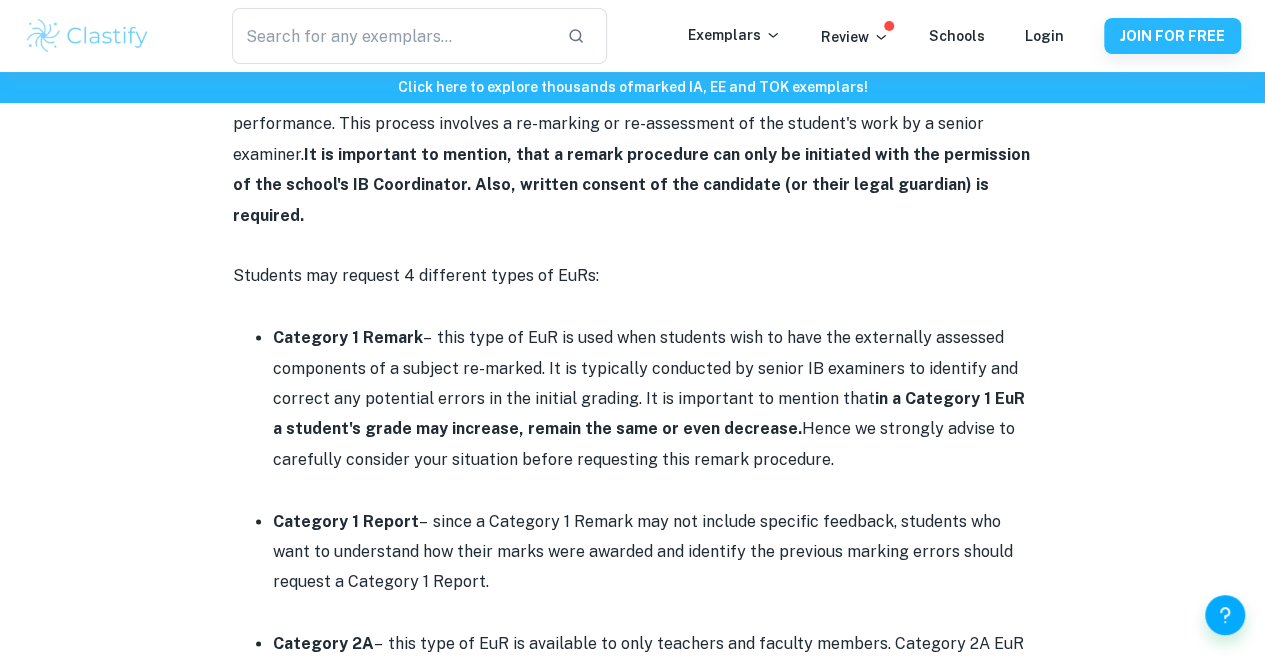drag, startPoint x: 546, startPoint y: 459, endPoint x: 540, endPoint y: 489, distance: 30.594116 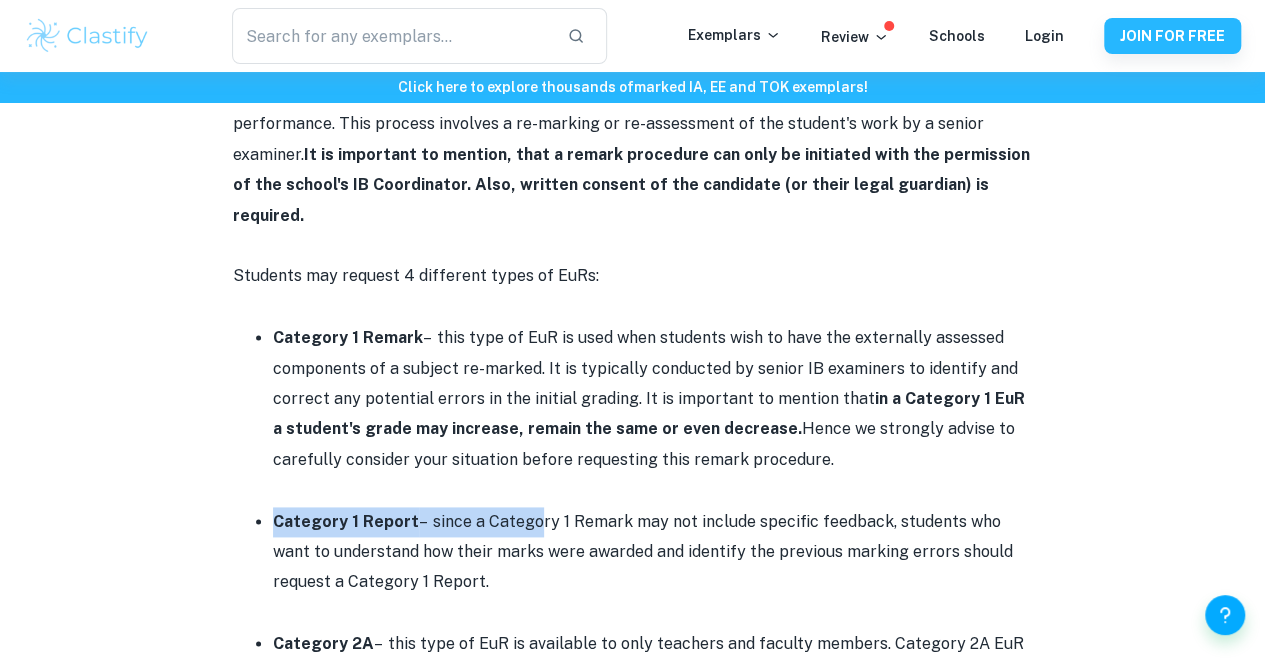 click on "Category 1 Report   –  since a Category 1 Remark may not include specific feedback, students who want to understand how their marks were awarded and identify the previous marking errors should request a Category 1 Report." at bounding box center [653, 552] 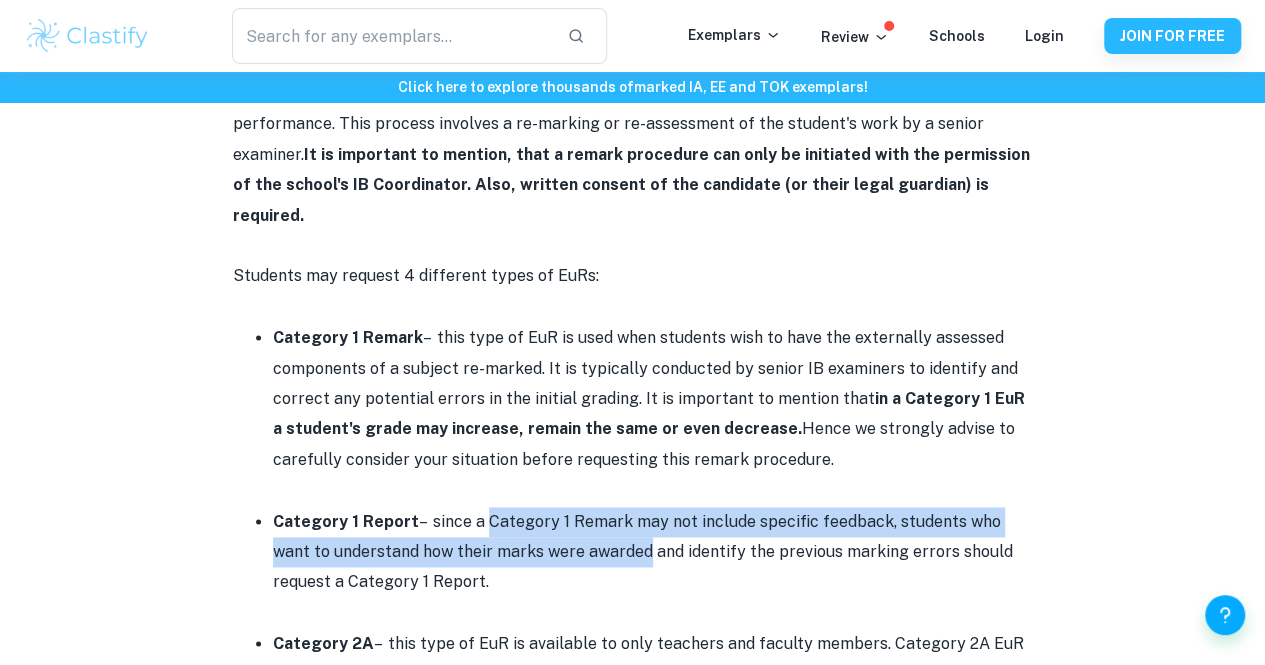 drag, startPoint x: 540, startPoint y: 489, endPoint x: 599, endPoint y: 531, distance: 72.42237 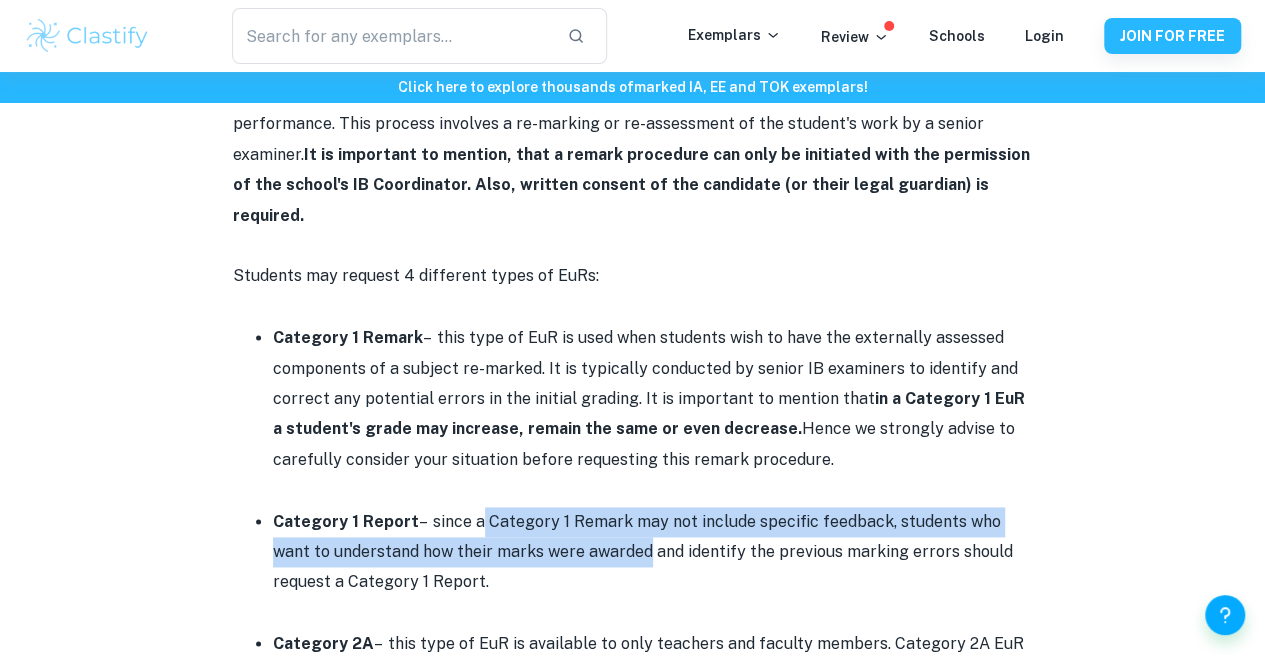 drag, startPoint x: 599, startPoint y: 531, endPoint x: 468, endPoint y: 511, distance: 132.51793 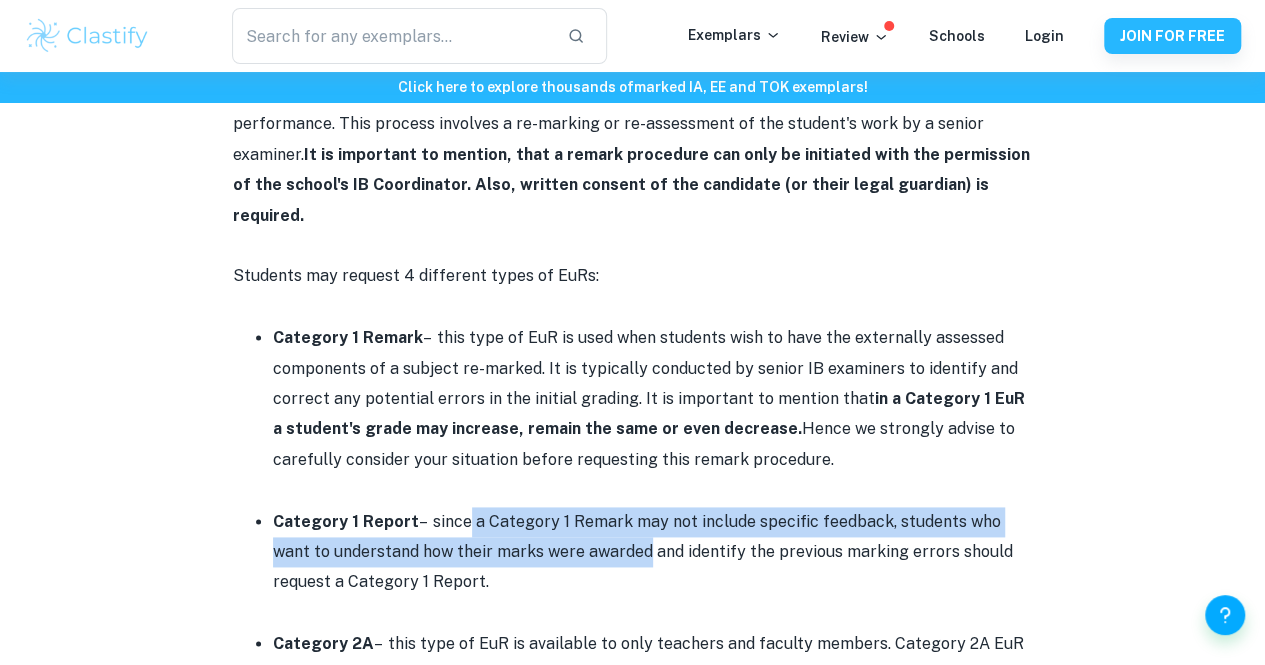 click on "Category 1 Report   –  since a Category 1 Remark may not include specific feedback, students who want to understand how their marks were awarded and identify the previous marking errors should request a Category 1 Report." at bounding box center [653, 552] 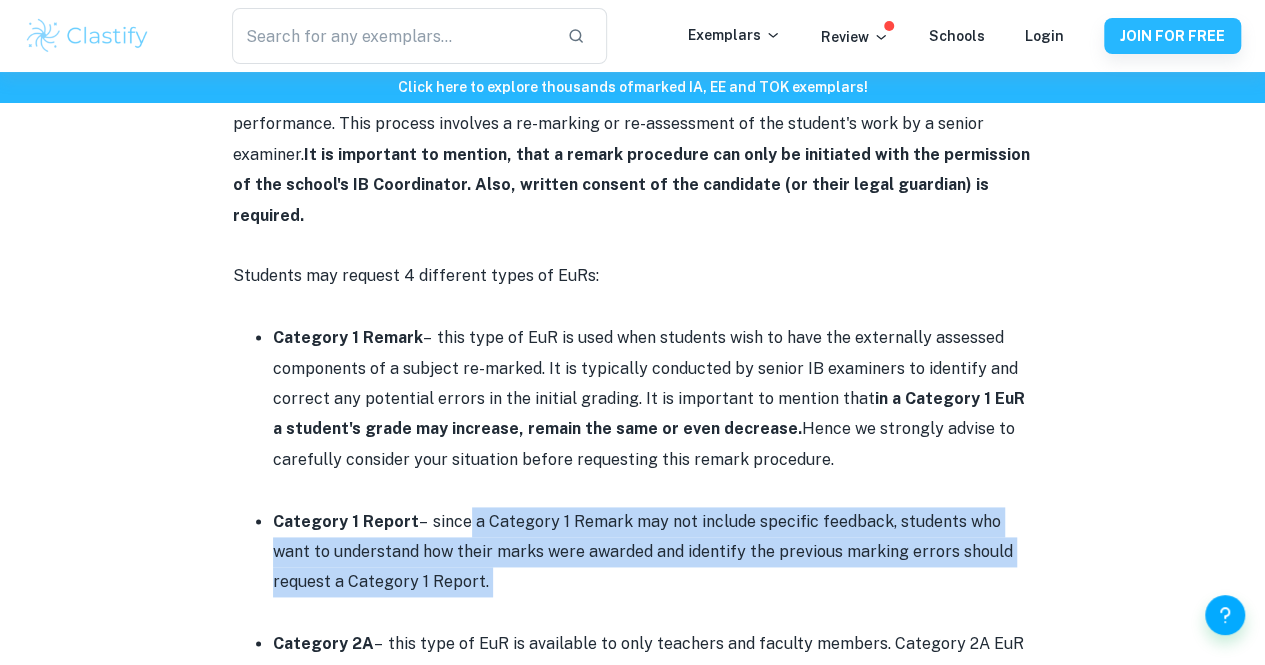 drag, startPoint x: 468, startPoint y: 511, endPoint x: 480, endPoint y: 553, distance: 43.68066 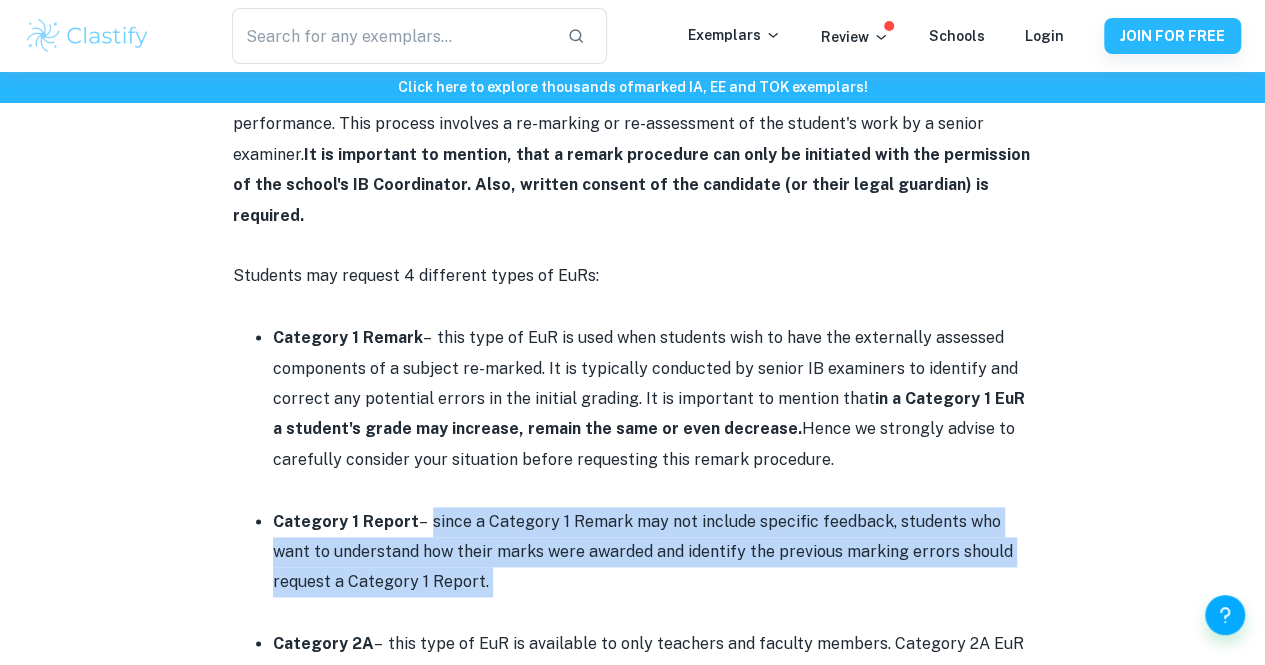 drag, startPoint x: 480, startPoint y: 553, endPoint x: 440, endPoint y: 500, distance: 66.4003 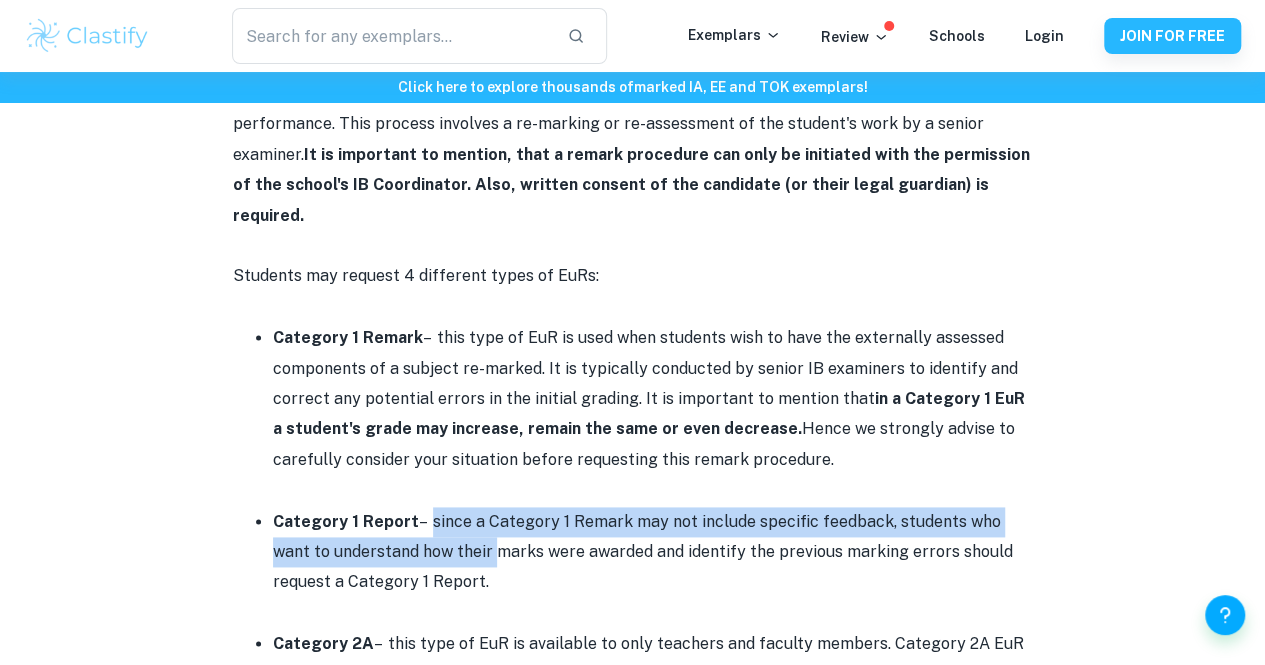 drag, startPoint x: 440, startPoint y: 500, endPoint x: 451, endPoint y: 547, distance: 48.270073 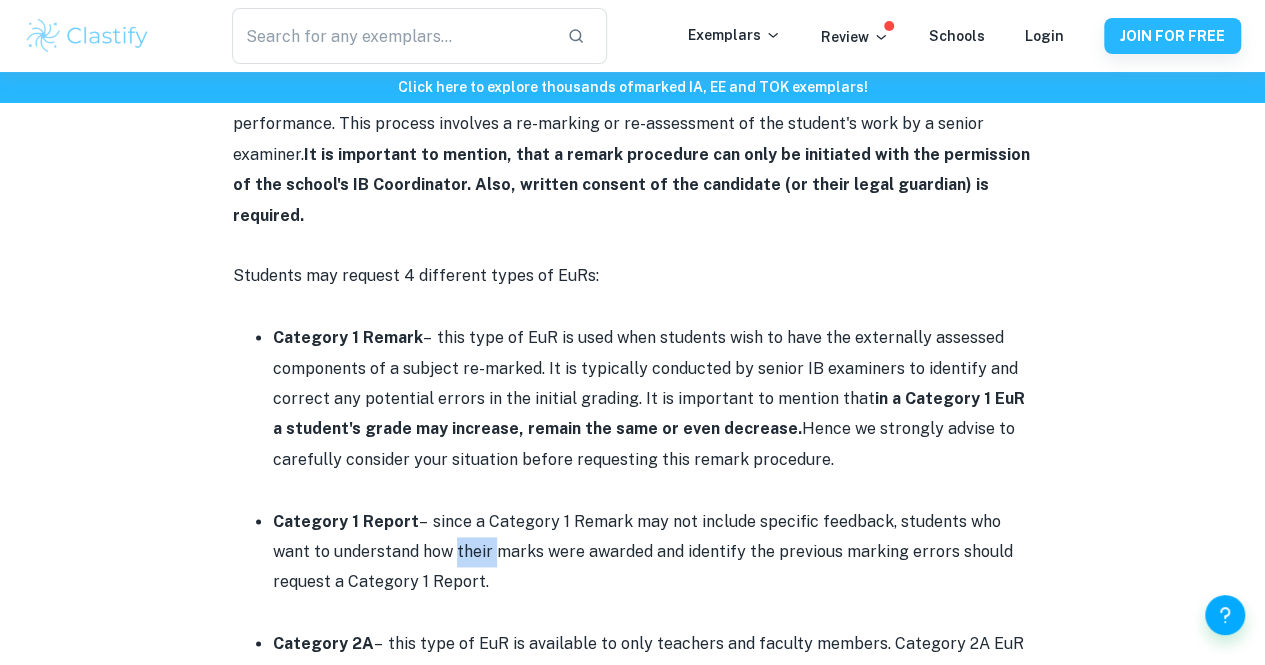 drag, startPoint x: 451, startPoint y: 547, endPoint x: 430, endPoint y: 508, distance: 44.294468 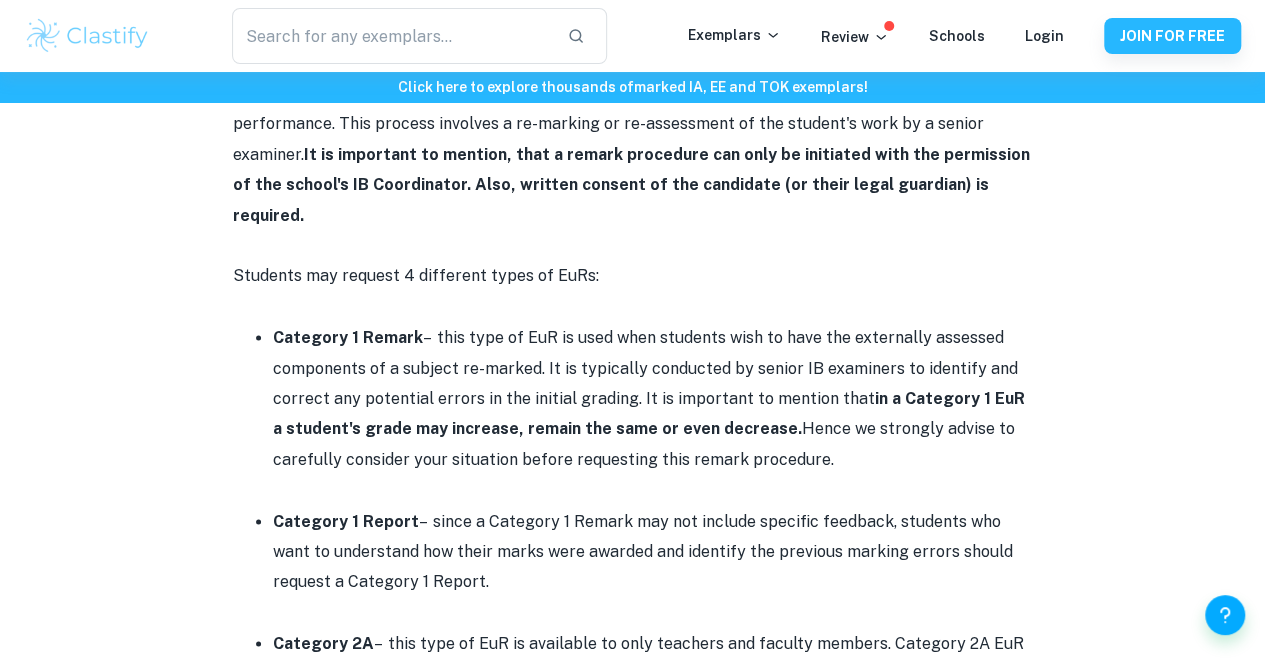 click on "Category 1 Report   –  since a Category 1 Remark may not include specific feedback, students who want to understand how their marks were awarded and identify the previous marking errors should request a Category 1 Report." at bounding box center (653, 552) 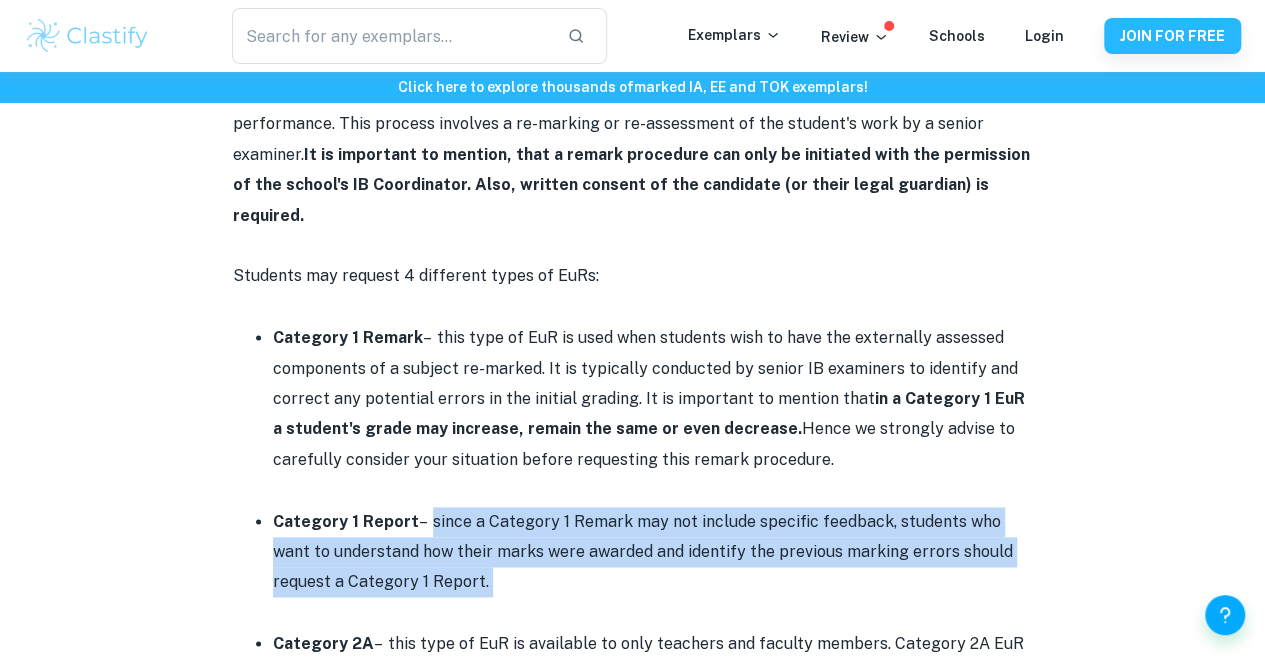 drag, startPoint x: 458, startPoint y: 558, endPoint x: 442, endPoint y: 511, distance: 49.648766 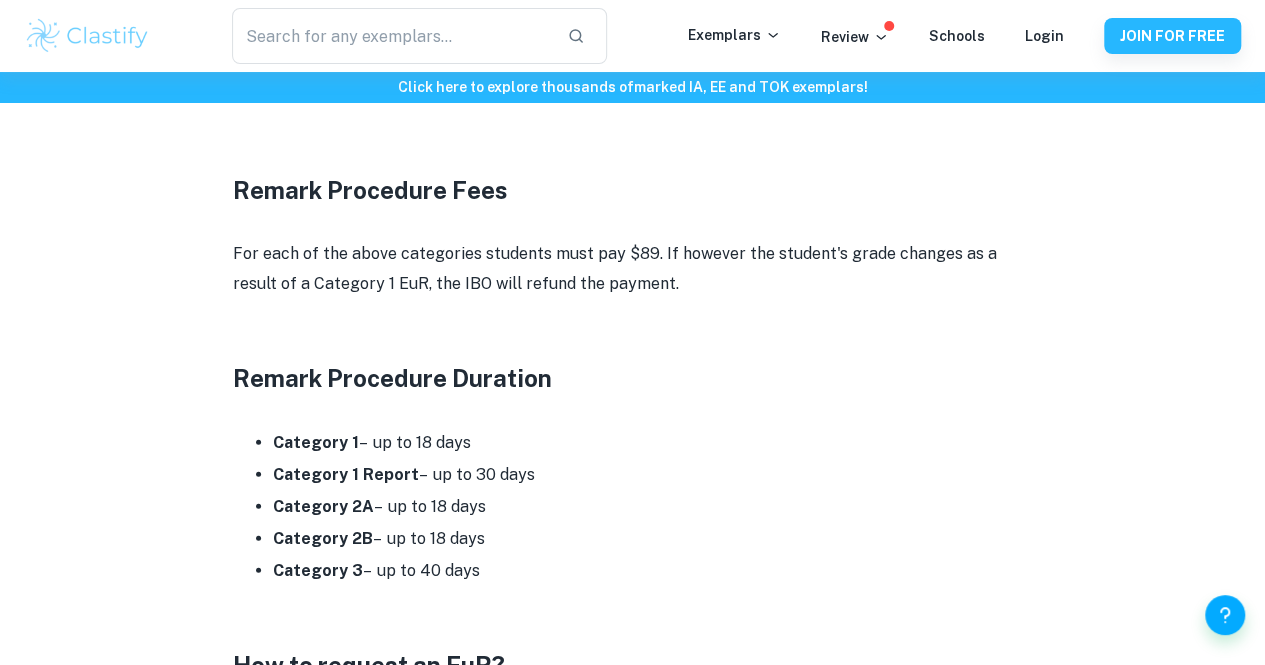scroll, scrollTop: 2323, scrollLeft: 0, axis: vertical 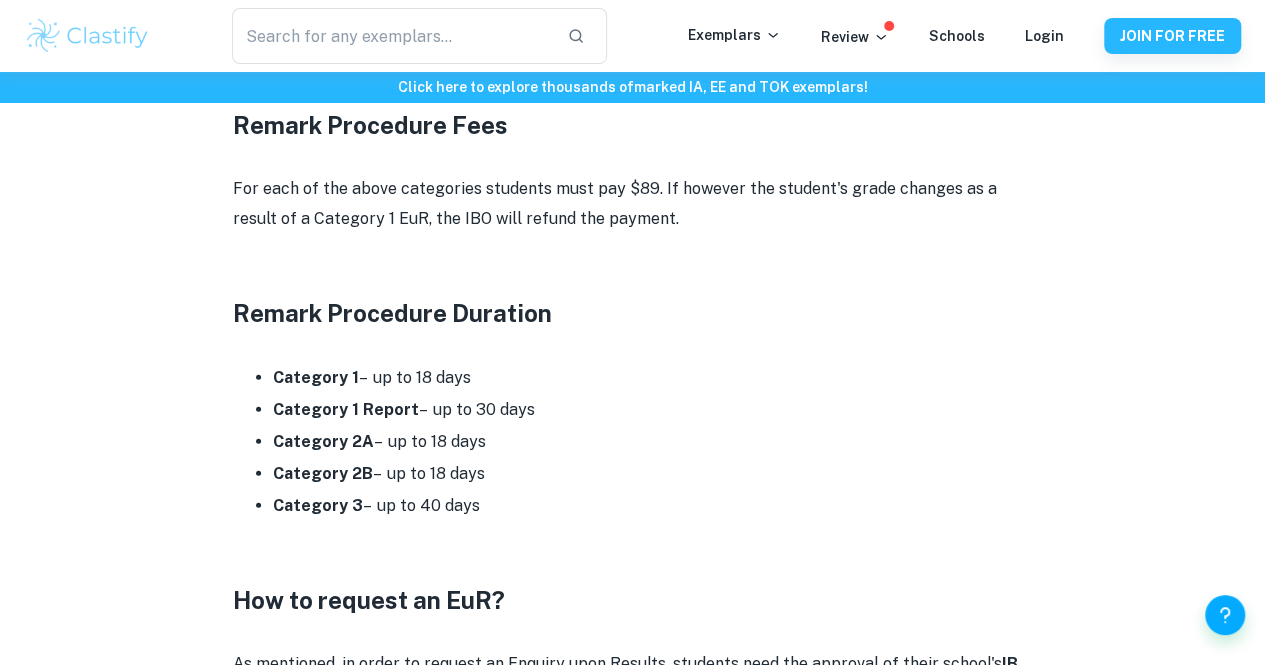 click on "Category 1   –  up to 18 days" at bounding box center (653, 378) 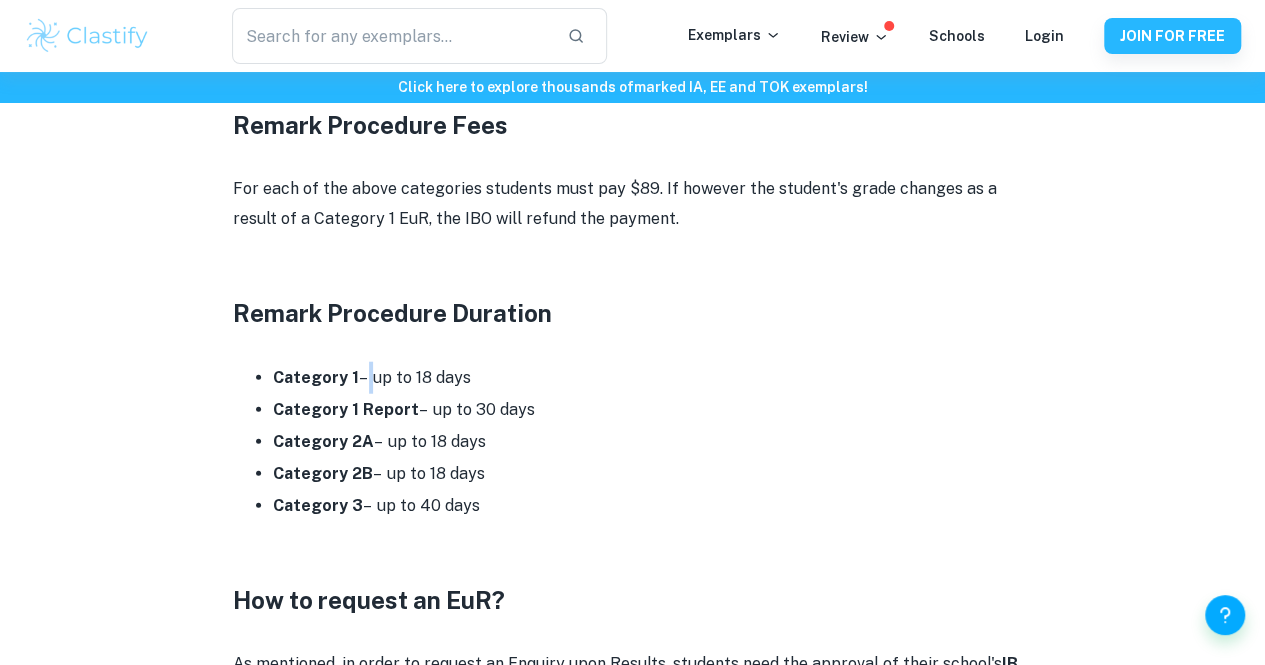 click on "Category 1   –  up to 18 days" at bounding box center [653, 378] 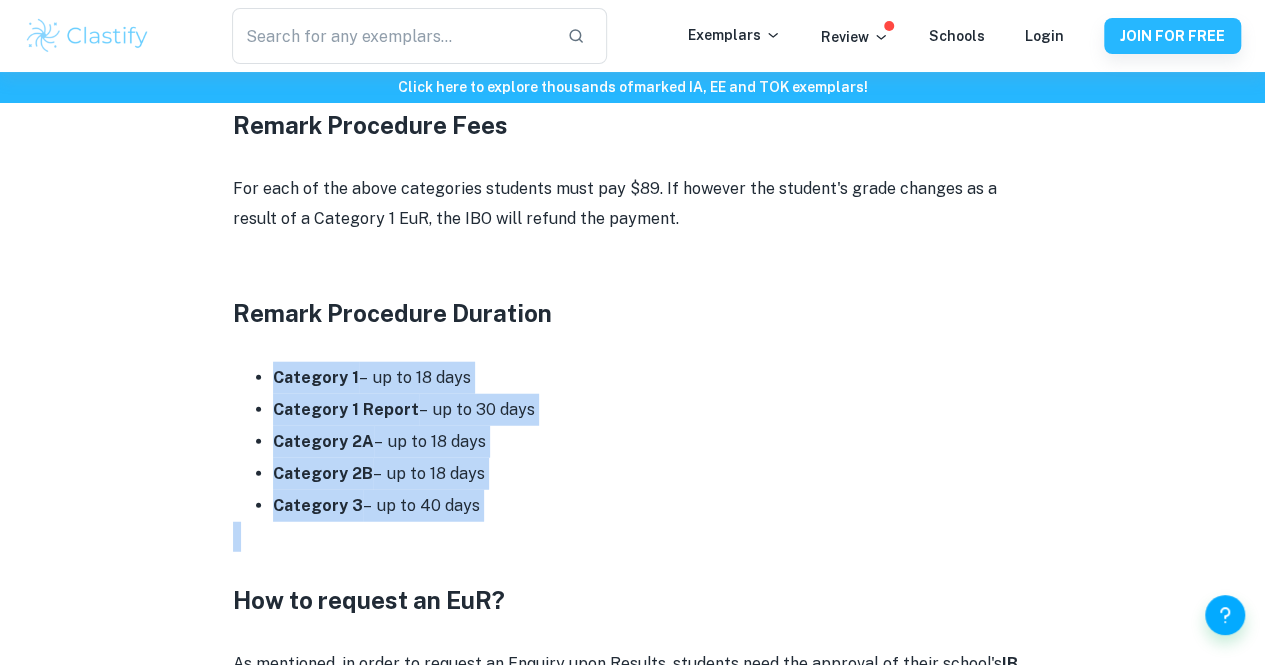 drag, startPoint x: 361, startPoint y: 341, endPoint x: 518, endPoint y: 483, distance: 211.69081 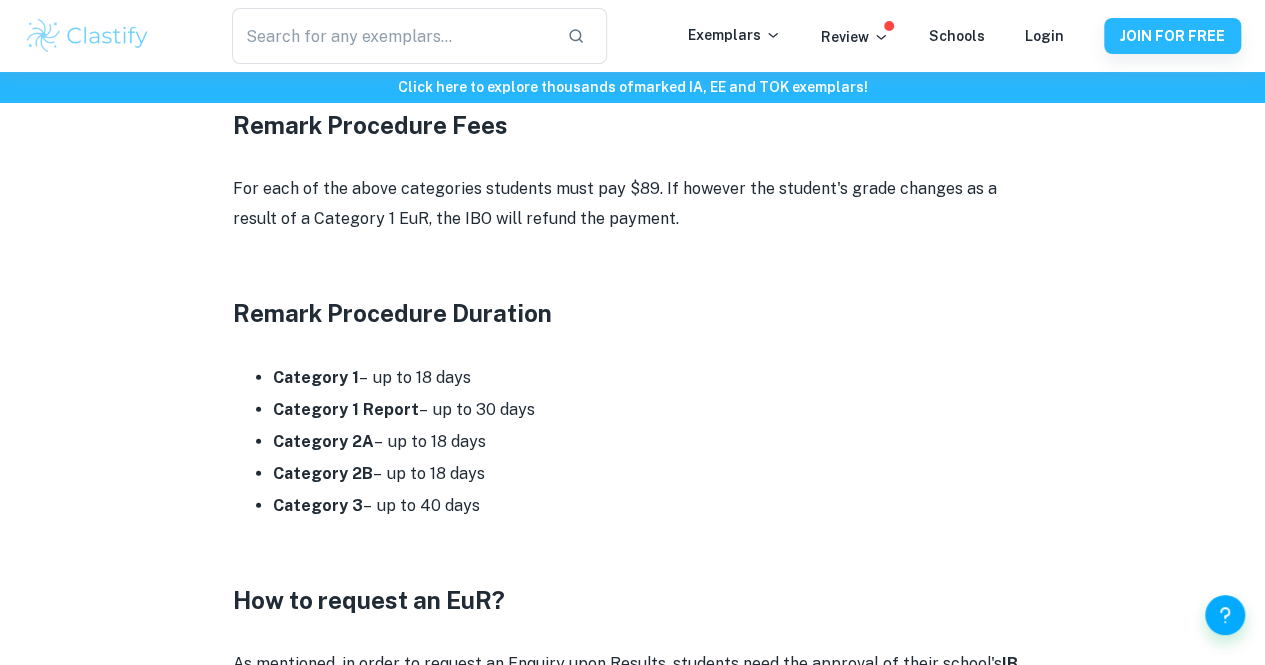 click at bounding box center [633, 537] 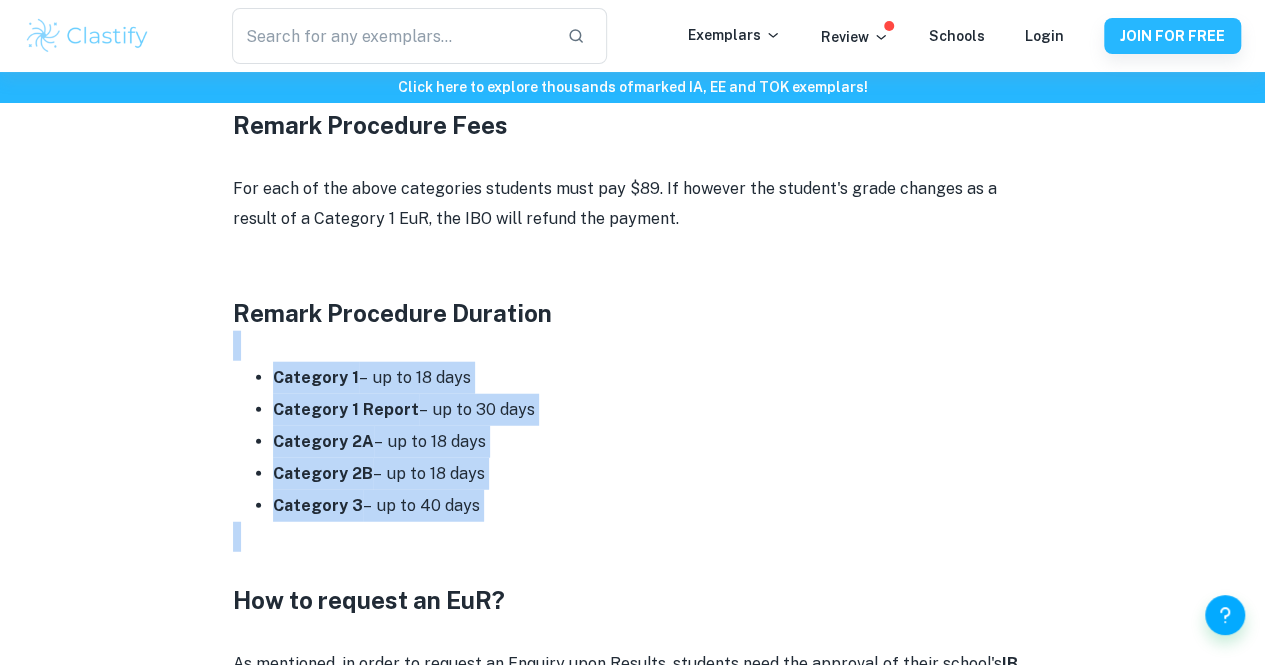 drag, startPoint x: 518, startPoint y: 483, endPoint x: 254, endPoint y: 298, distance: 322.3678 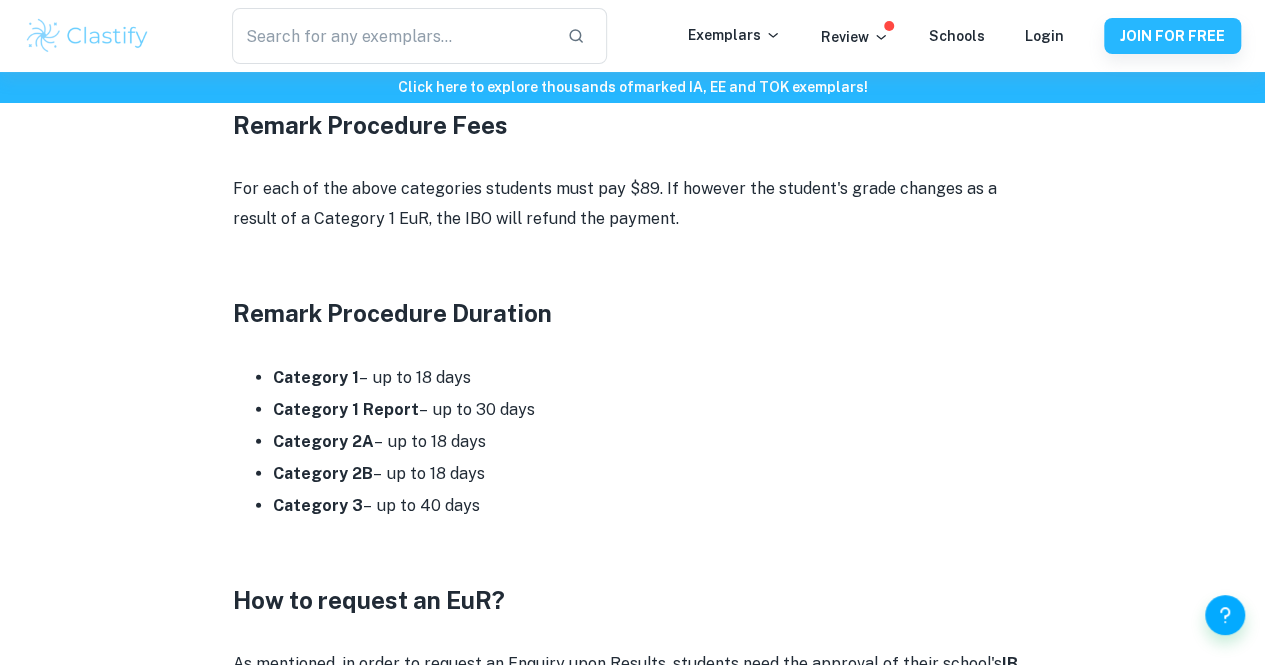 click at bounding box center (633, 346) 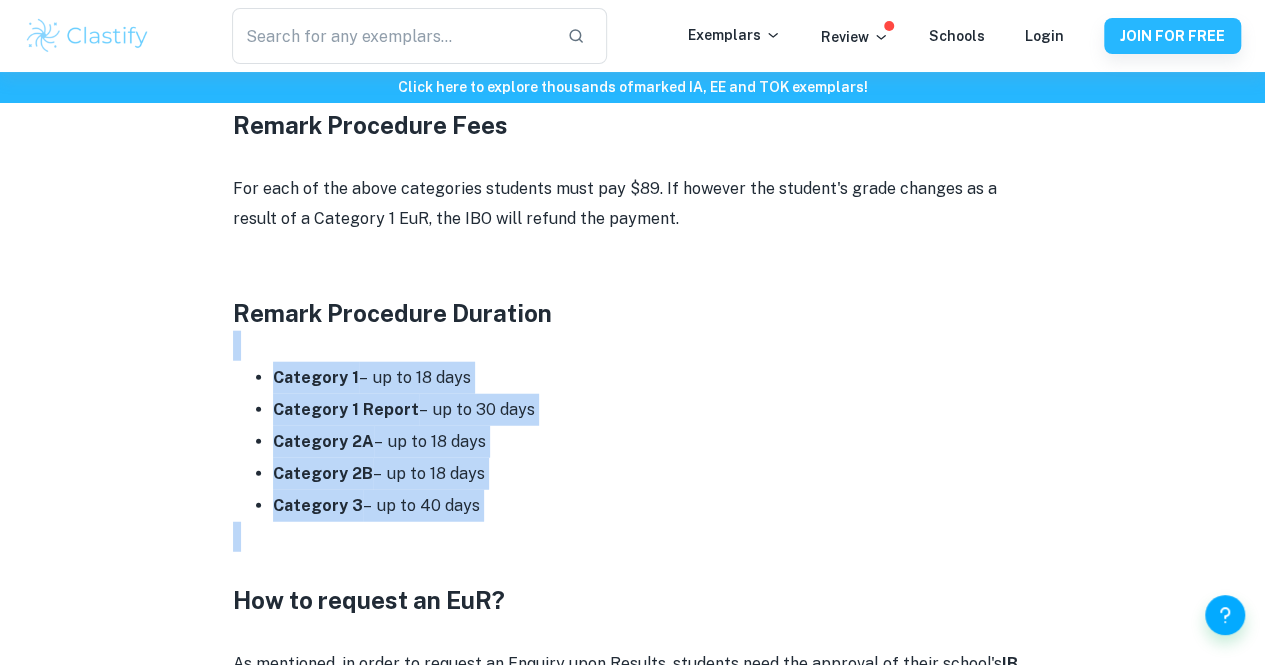 drag 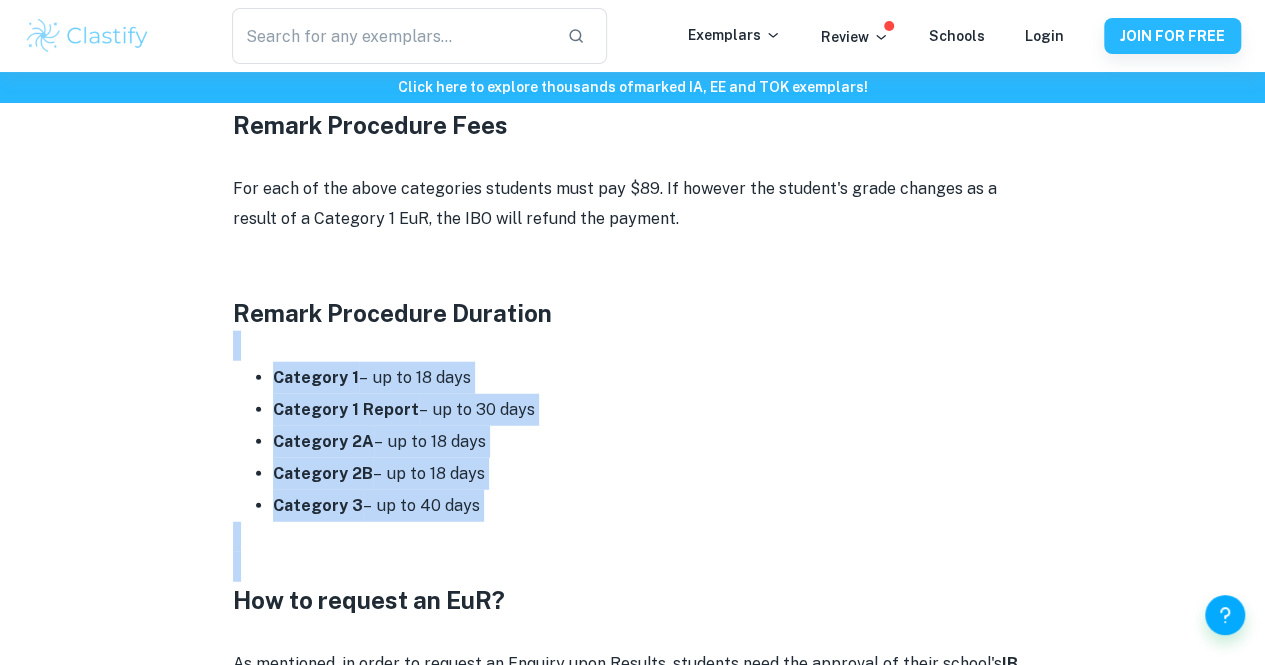 click at bounding box center (633, 567) 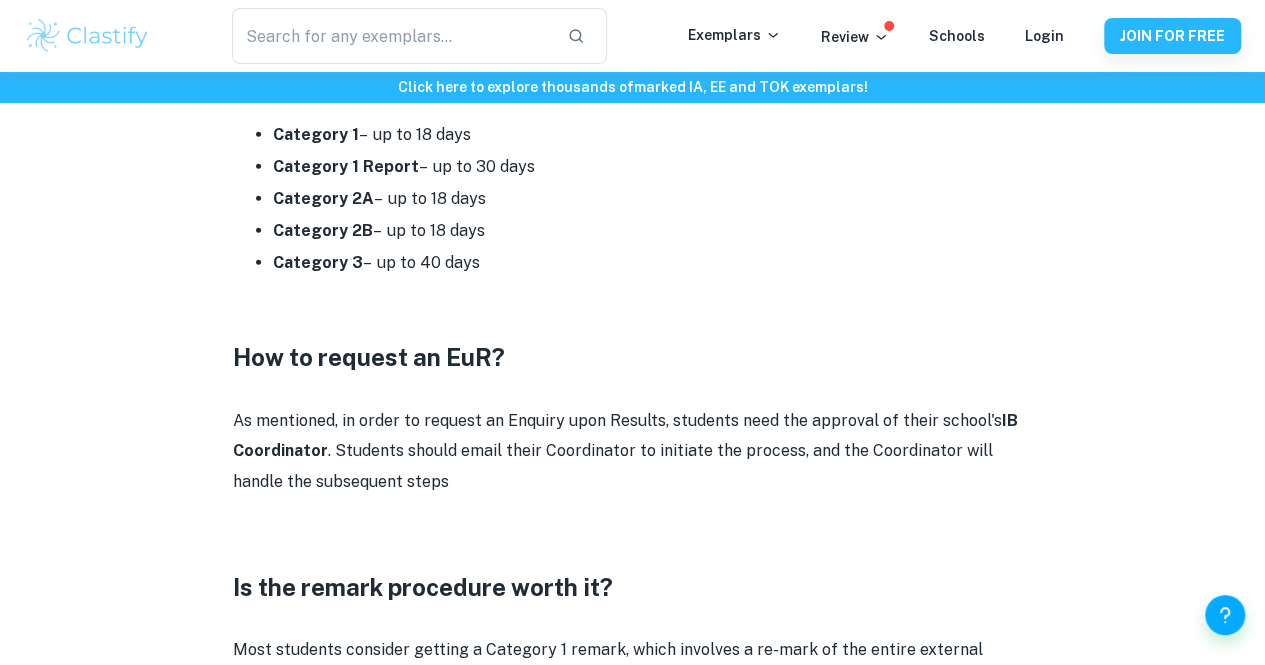 scroll, scrollTop: 2620, scrollLeft: 0, axis: vertical 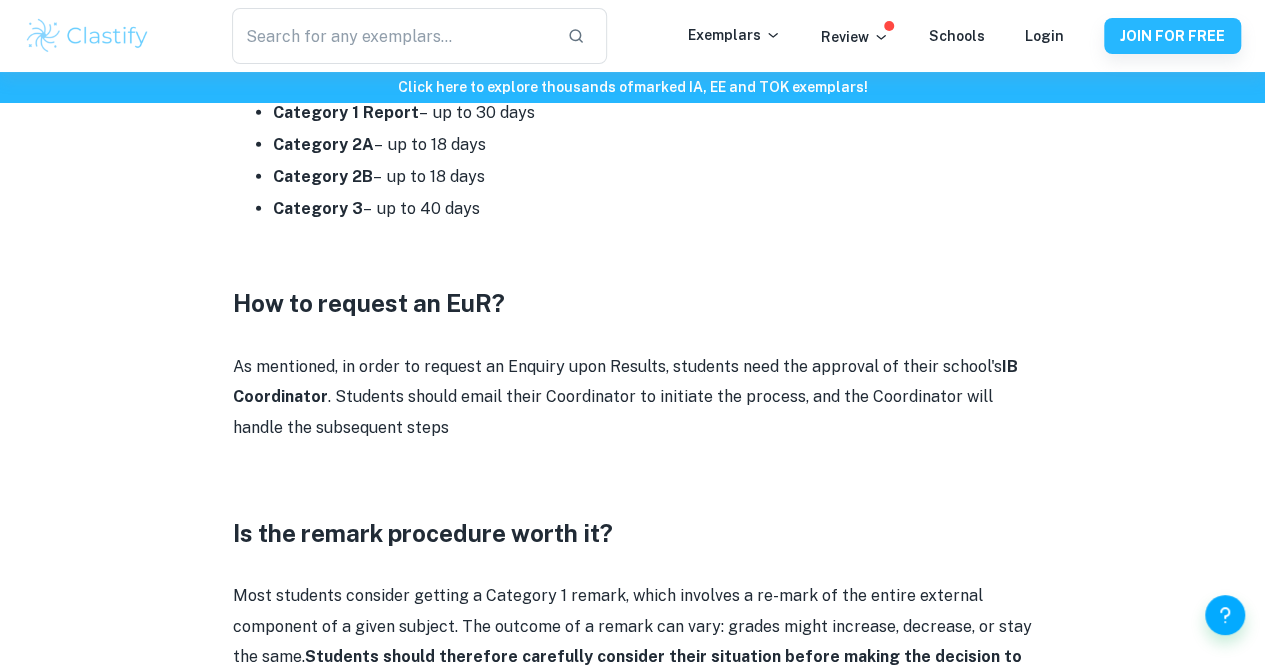 click at bounding box center (633, 336) 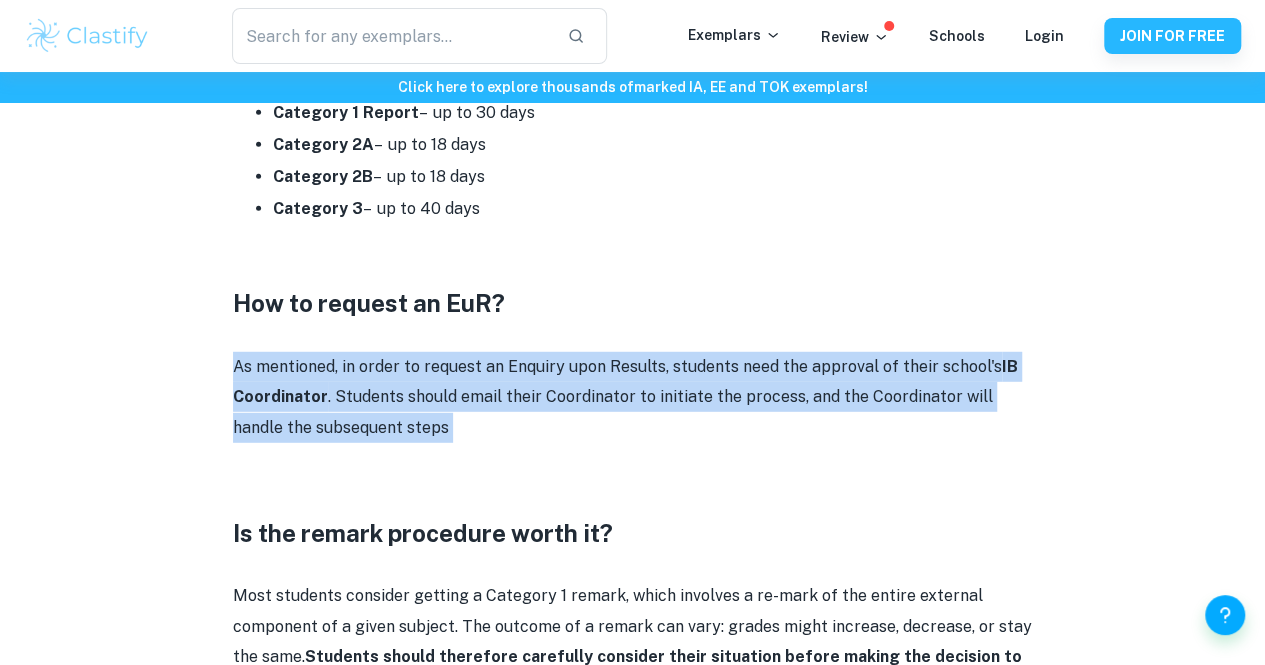 click on "Feeling disheartened because your IB results didn't quite meet your expectations? Don't worry  –  there's a process for requesting a re-evaluation of your exam papers. Welcome to our guide on the IB remark procedure, where we'll explain everything you need to know about getting a second review of your exams.      IB Remark Procedure Explained       The IB Remark Procedure, or as the IB calls it, the "Enquiry Upon Results" (EUR), is a service provided by the International Baccalaureate (IB) organization that allows students to request a review of their external or internal assessments if they believe their final grades do not accurately reflect their performance. This process involves a re-marking or re-assessment of the student's work by a senior examiner.  It is important to mention, that a remark procedure can only be initiated with the permission of the school's IB Coordinator. Also, written consent of the candidate (or their legal guardian) is required.       Category 1 Remark" at bounding box center [633, -402] 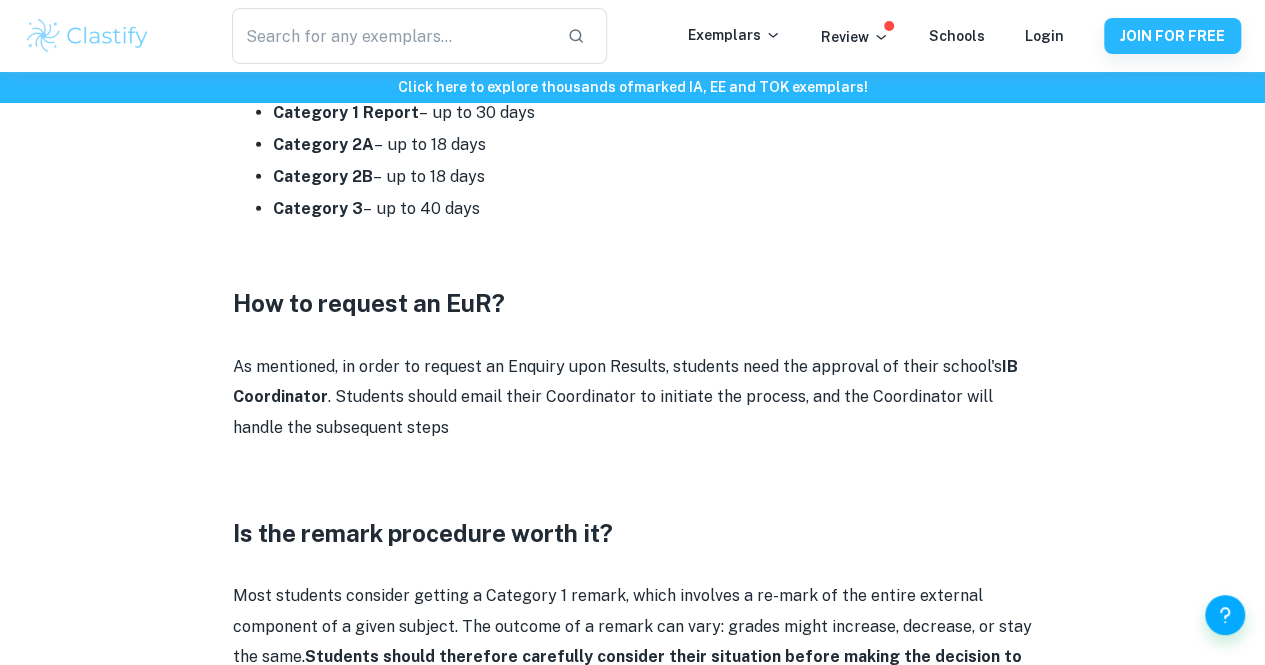 click on "As mentioned, in order to request an Enquiry upon Results, students need the approval of their school's  IB Coordinator . Students should email their Coordinator to initiate the process, and the Coordinator will handle the subsequent steps" at bounding box center (633, 397) 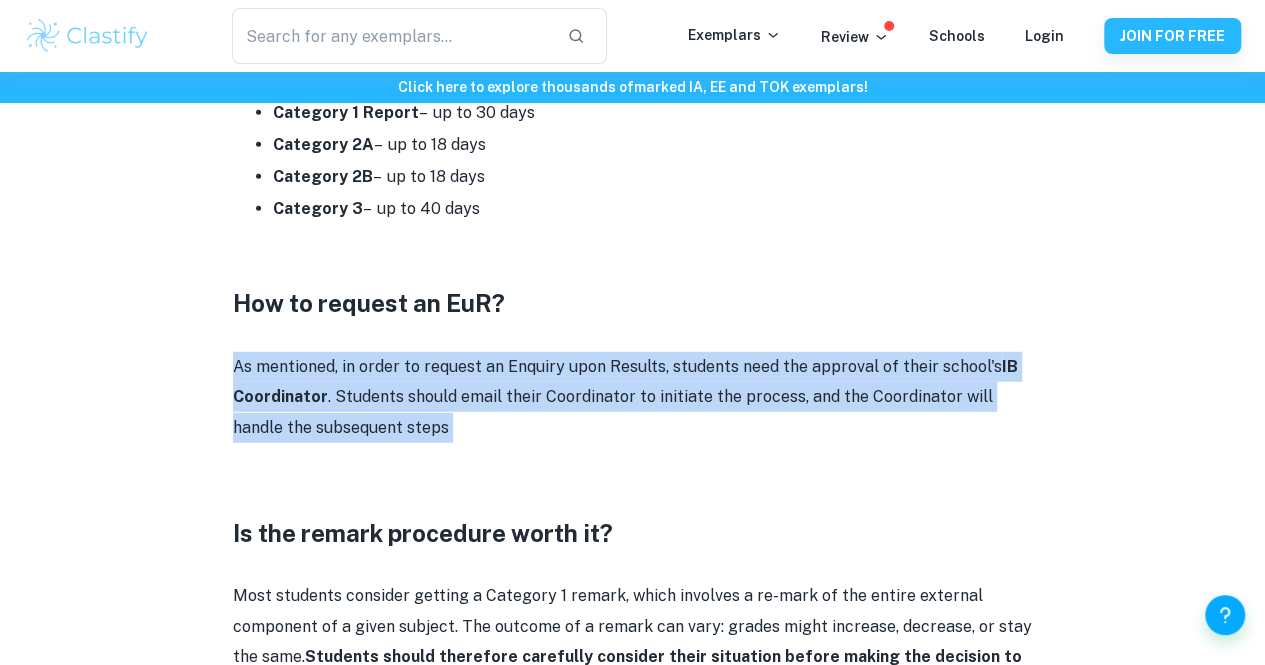 click on "As mentioned, in order to request an Enquiry upon Results, students need the approval of their school's  IB Coordinator . Students should email their Coordinator to initiate the process, and the Coordinator will handle the subsequent steps" at bounding box center (633, 397) 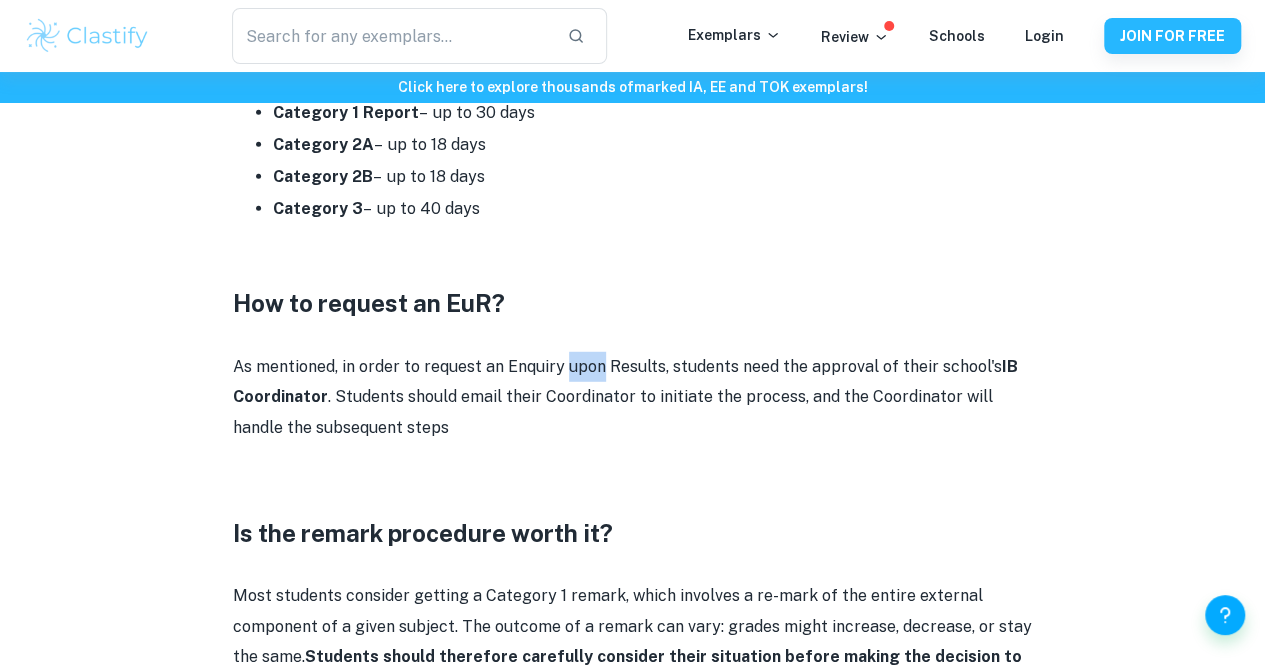 click on "As mentioned, in order to request an Enquiry upon Results, students need the approval of their school's  IB Coordinator . Students should email their Coordinator to initiate the process, and the Coordinator will handle the subsequent steps" at bounding box center [633, 397] 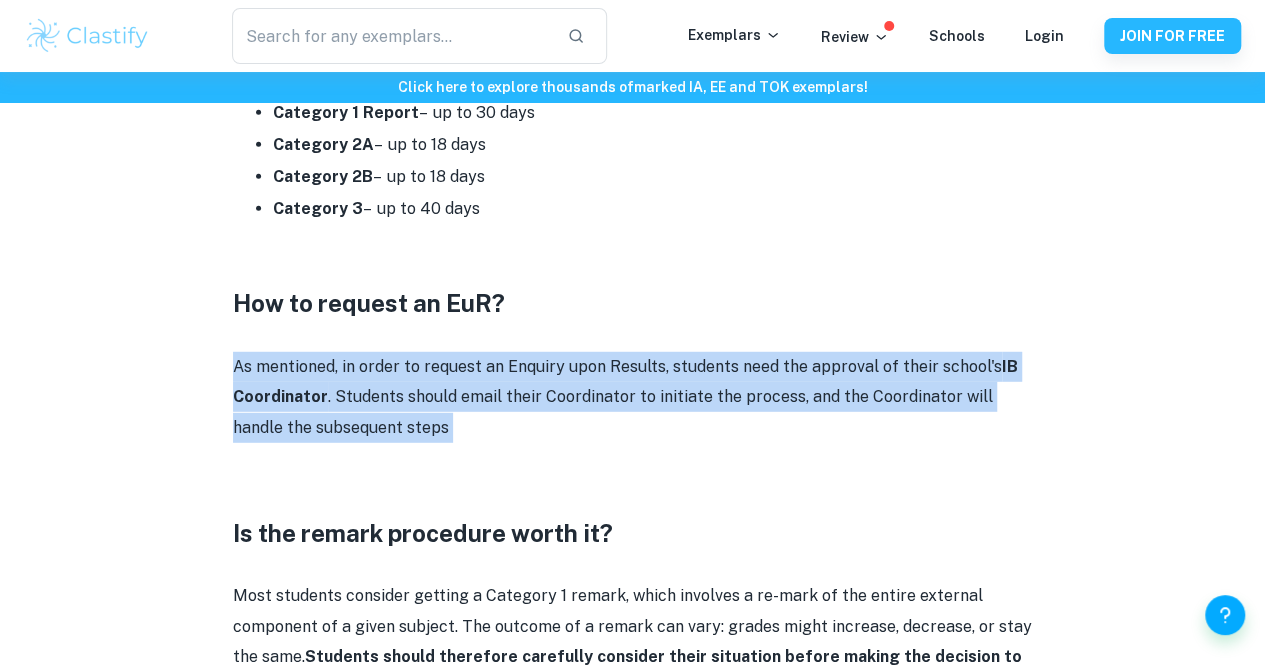 click on "As mentioned, in order to request an Enquiry upon Results, students need the approval of their school's  IB Coordinator . Students should email their Coordinator to initiate the process, and the Coordinator will handle the subsequent steps" at bounding box center (633, 397) 